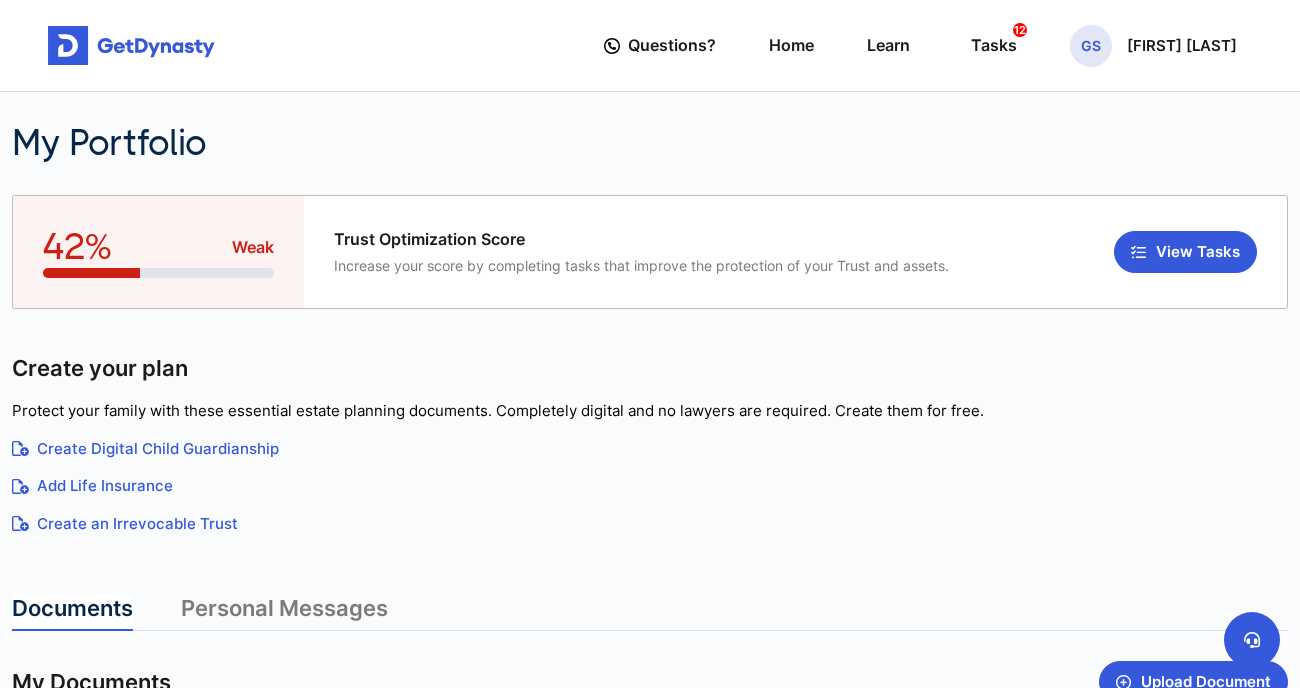 scroll, scrollTop: 0, scrollLeft: 0, axis: both 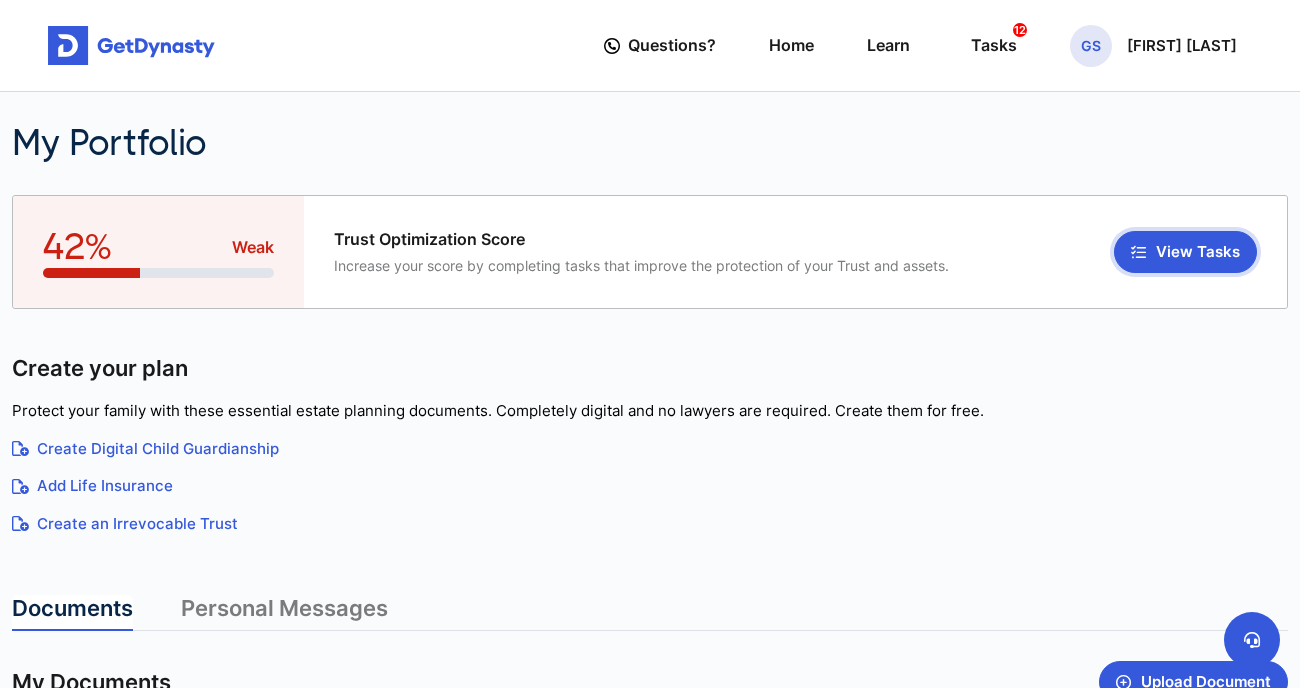 click on "View Tasks" at bounding box center (1185, 252) 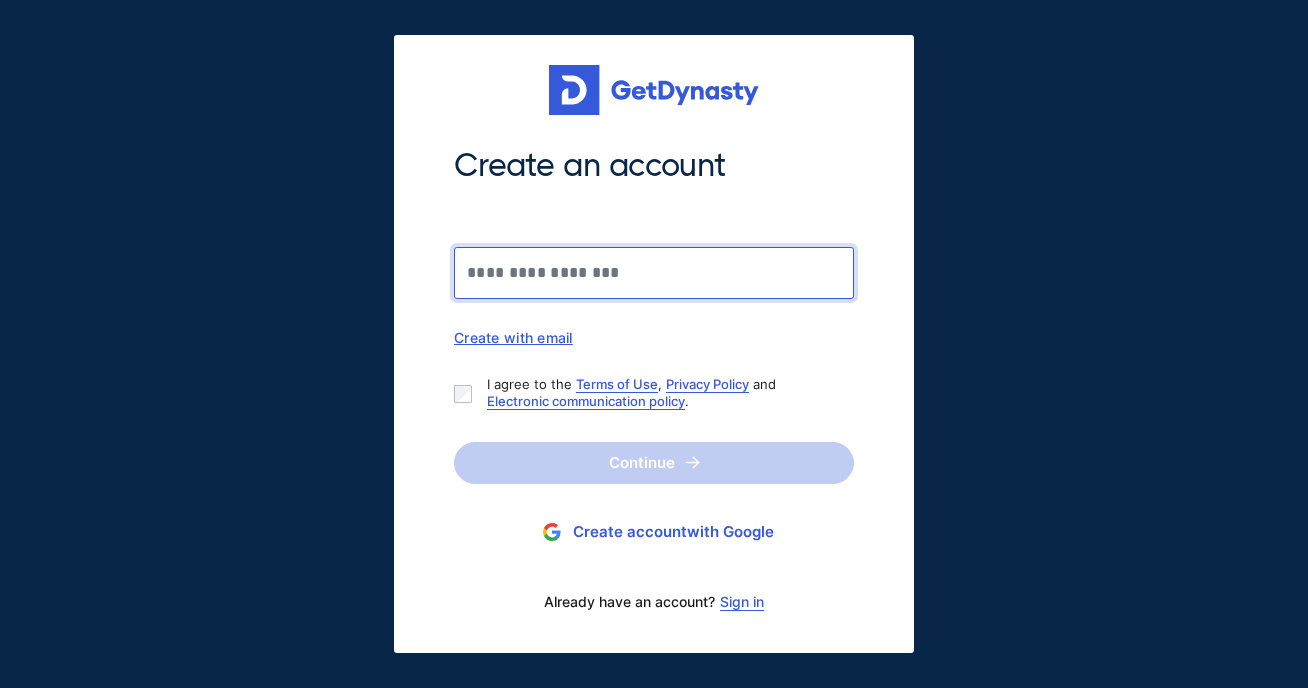 click on "Create an account" at bounding box center [654, 273] 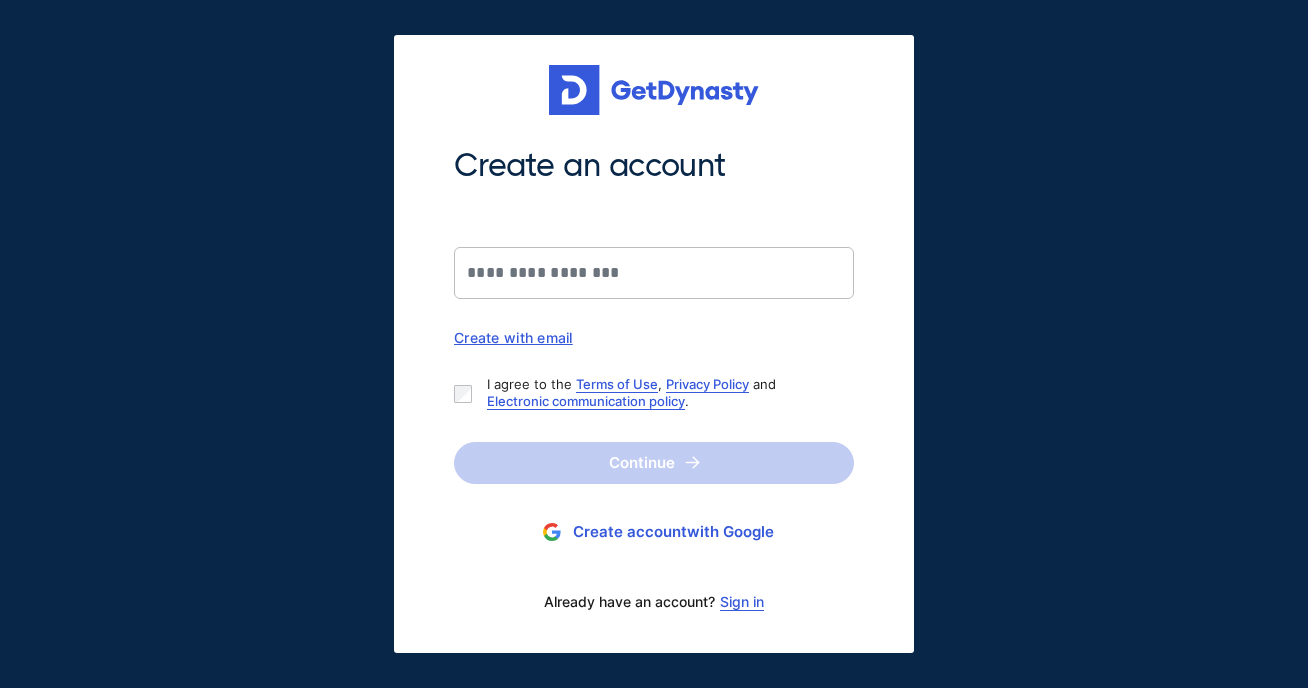 click on "Sign in" at bounding box center [742, 602] 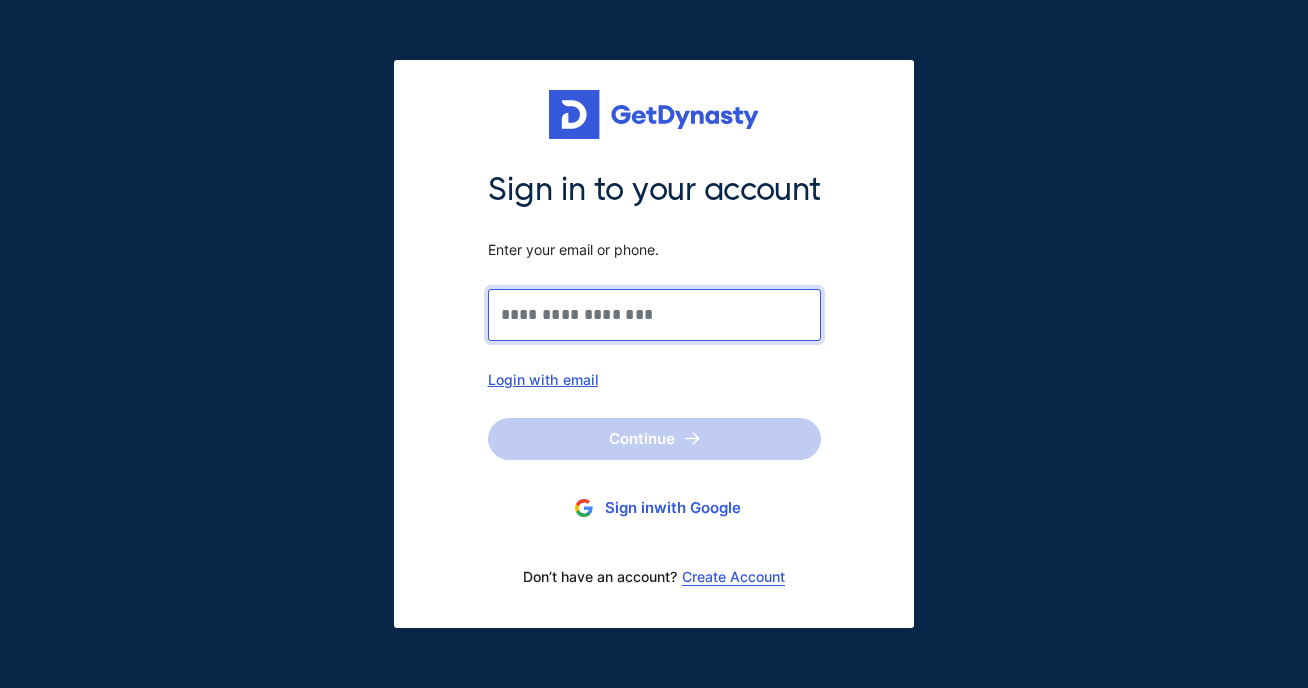 click on "Sign in to your account Enter your email or phone." at bounding box center [654, 315] 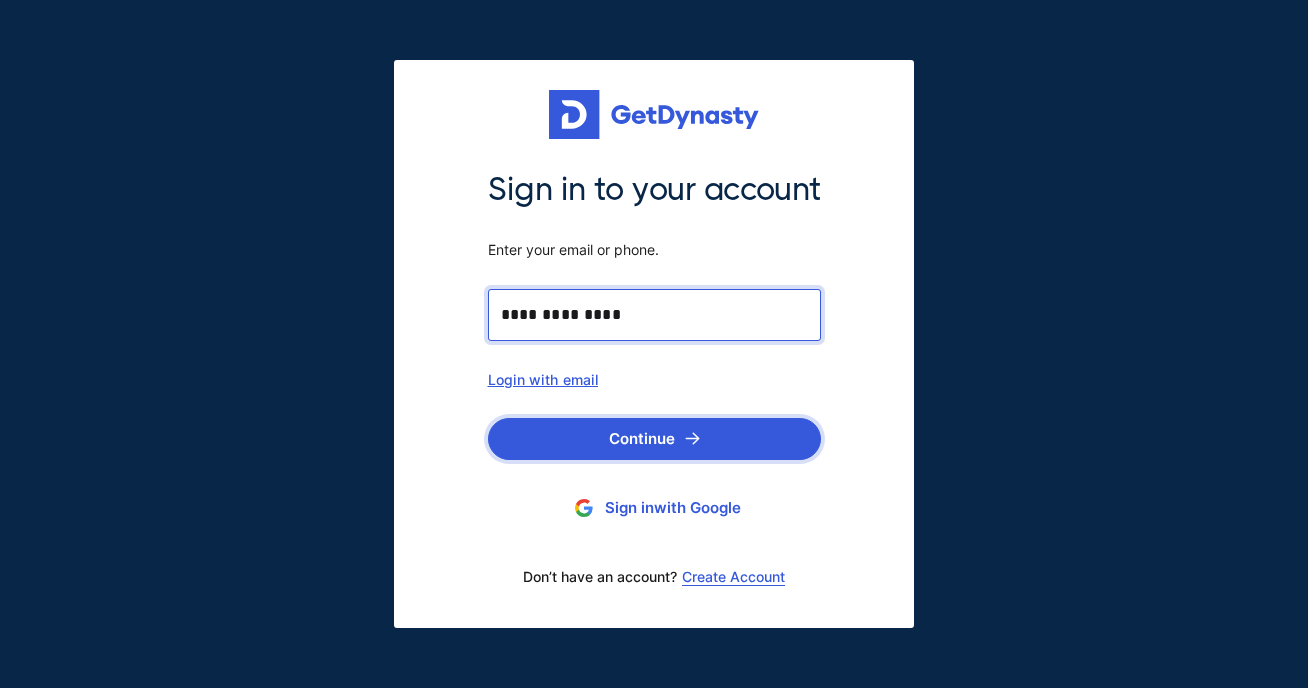 type on "**********" 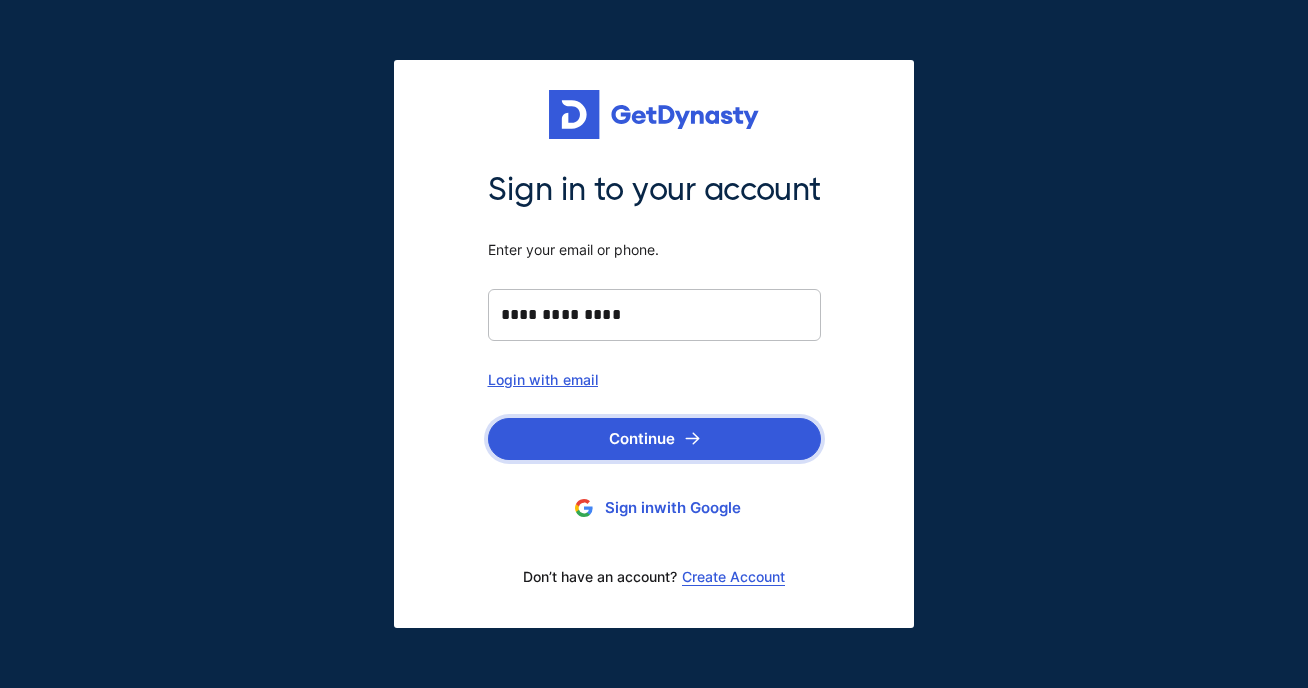 click on "Continue" at bounding box center [654, 439] 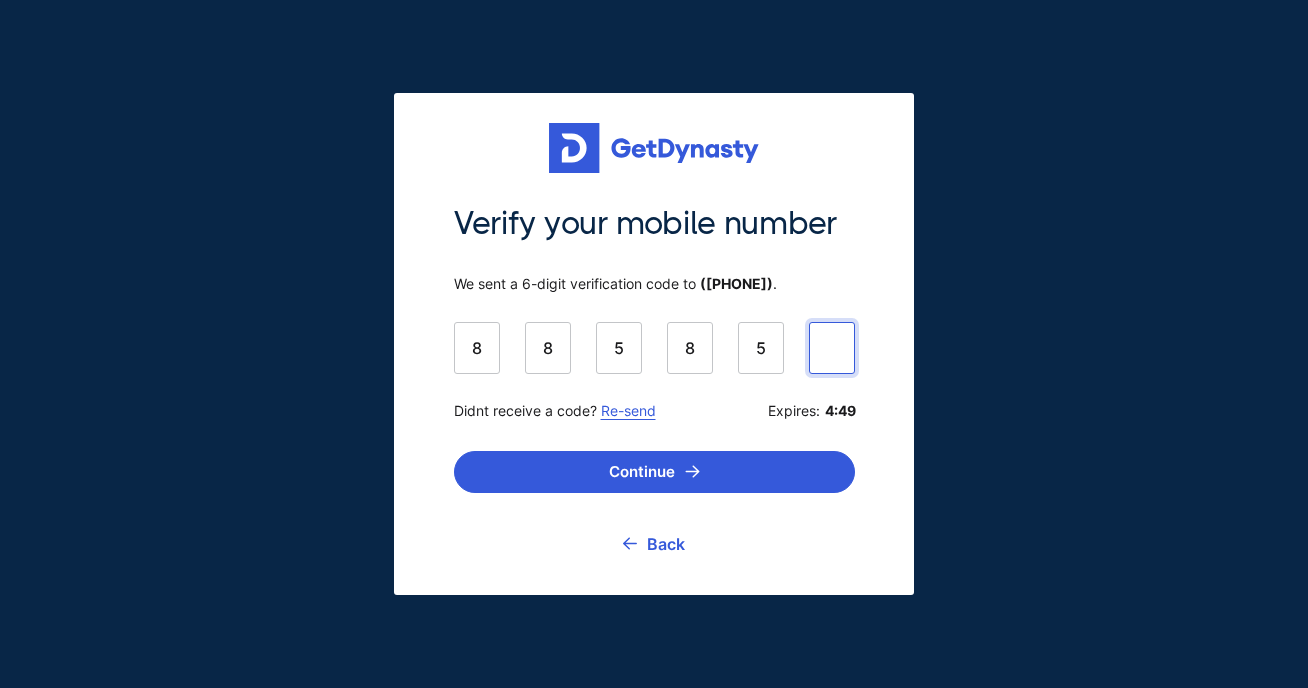 type on "******" 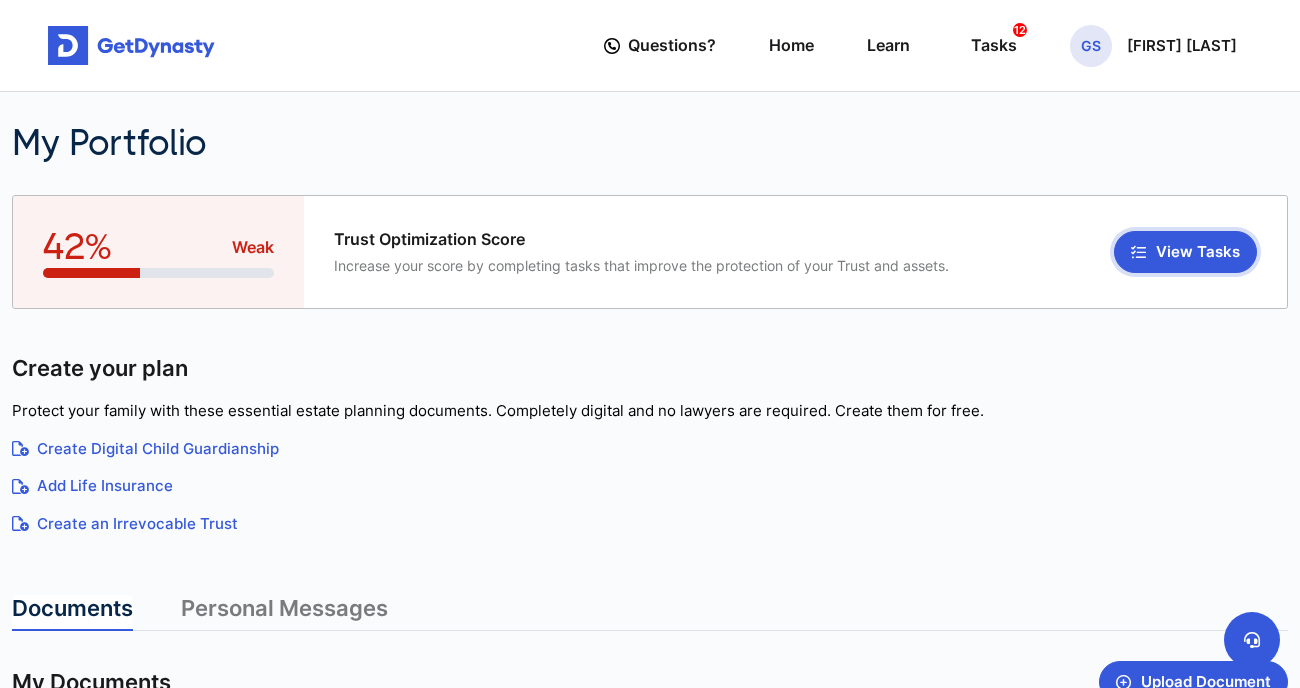 click on "View Tasks" at bounding box center (1185, 252) 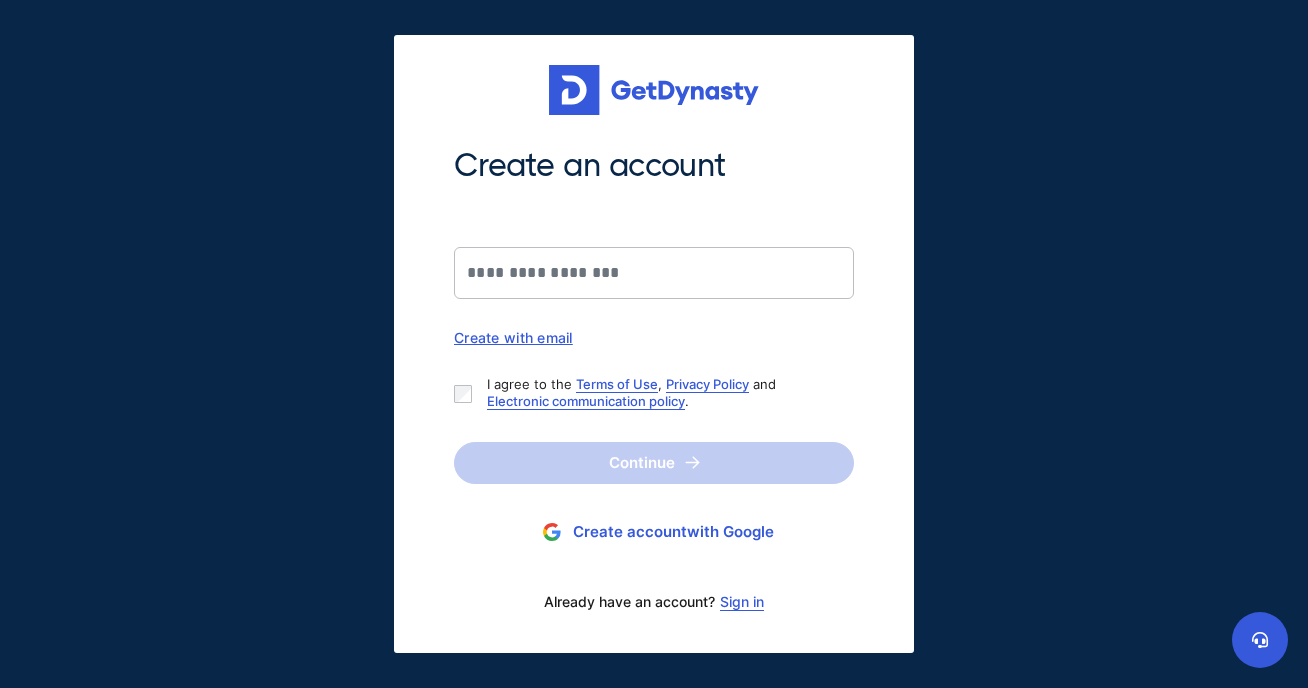 click on "Sign in" at bounding box center (742, 602) 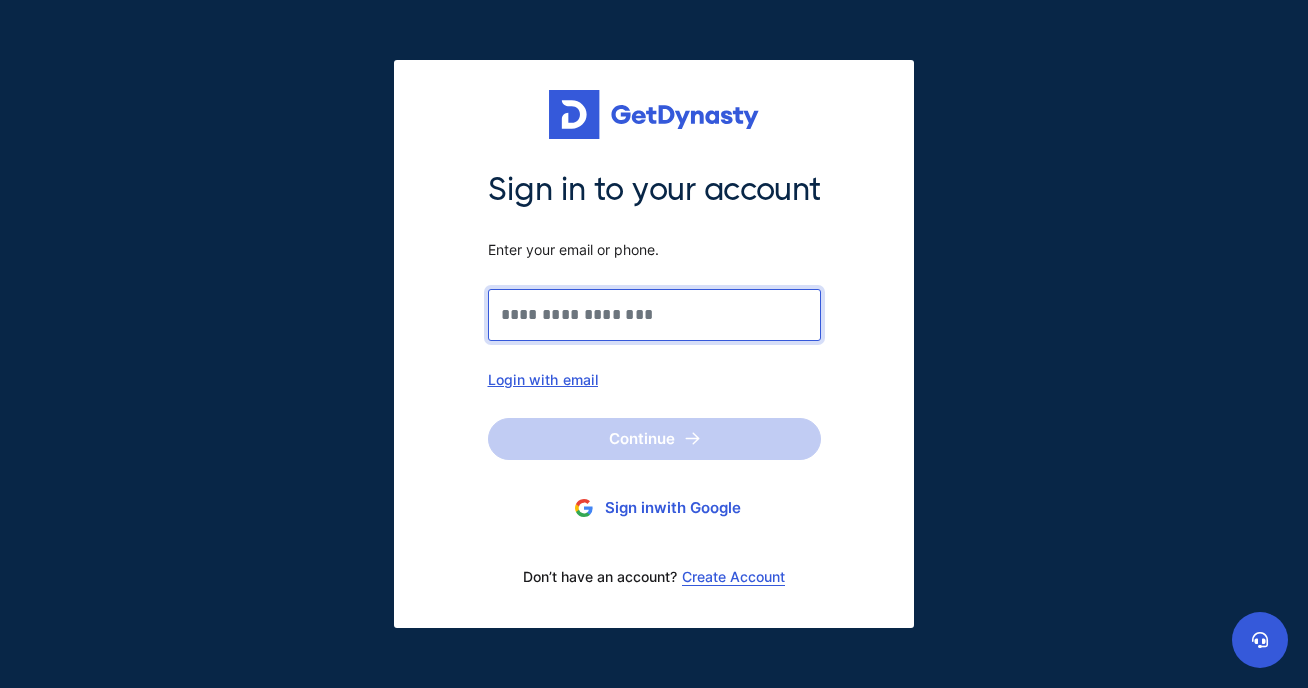 click on "Sign in to your account Enter your email or phone." at bounding box center (654, 315) 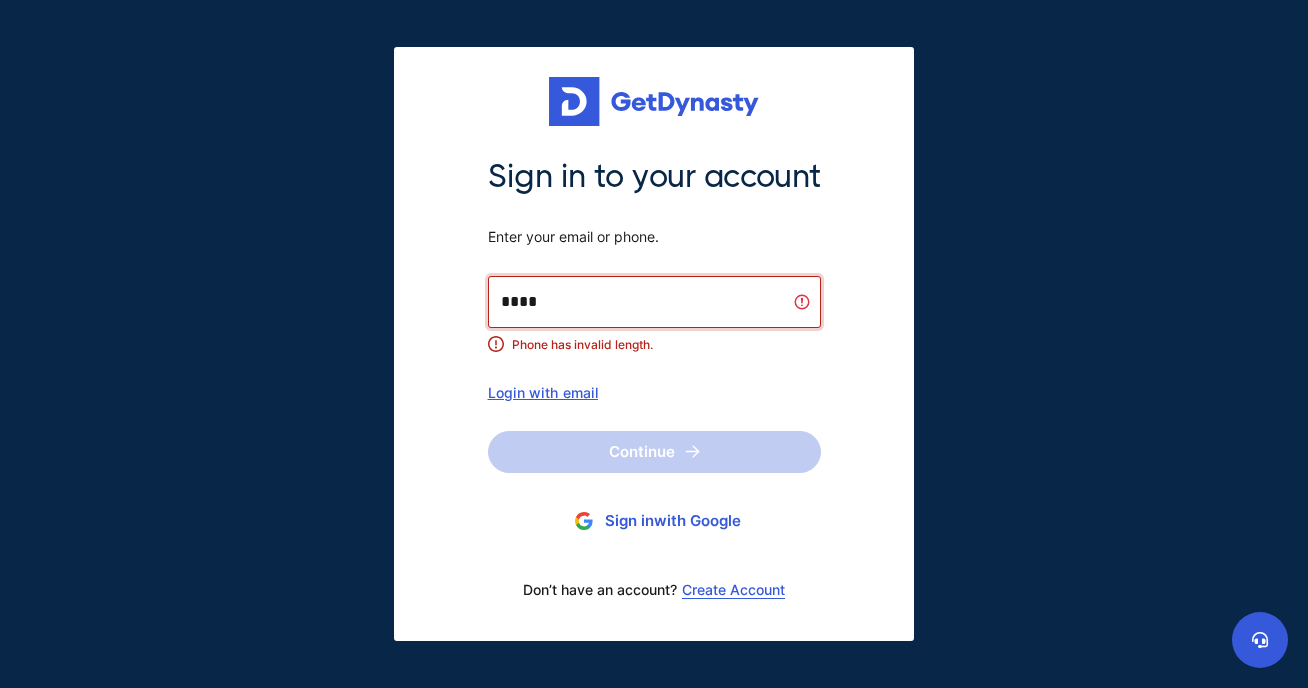 type on "*" 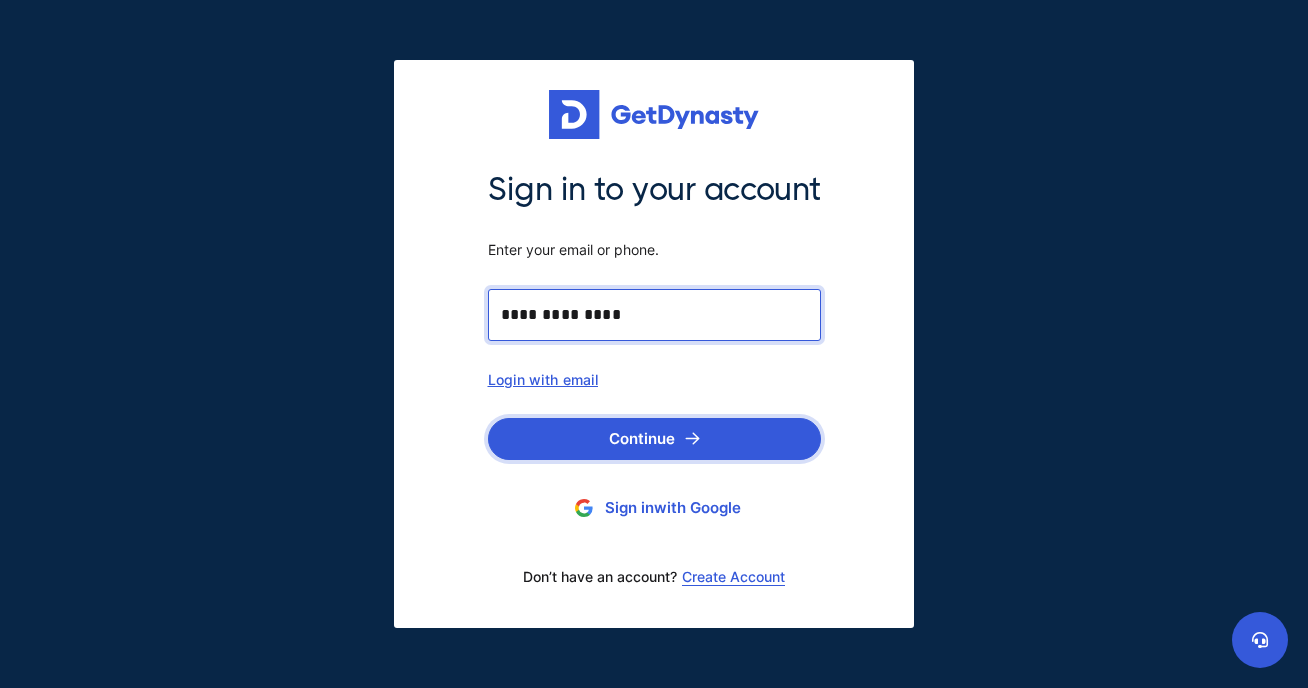 type on "**********" 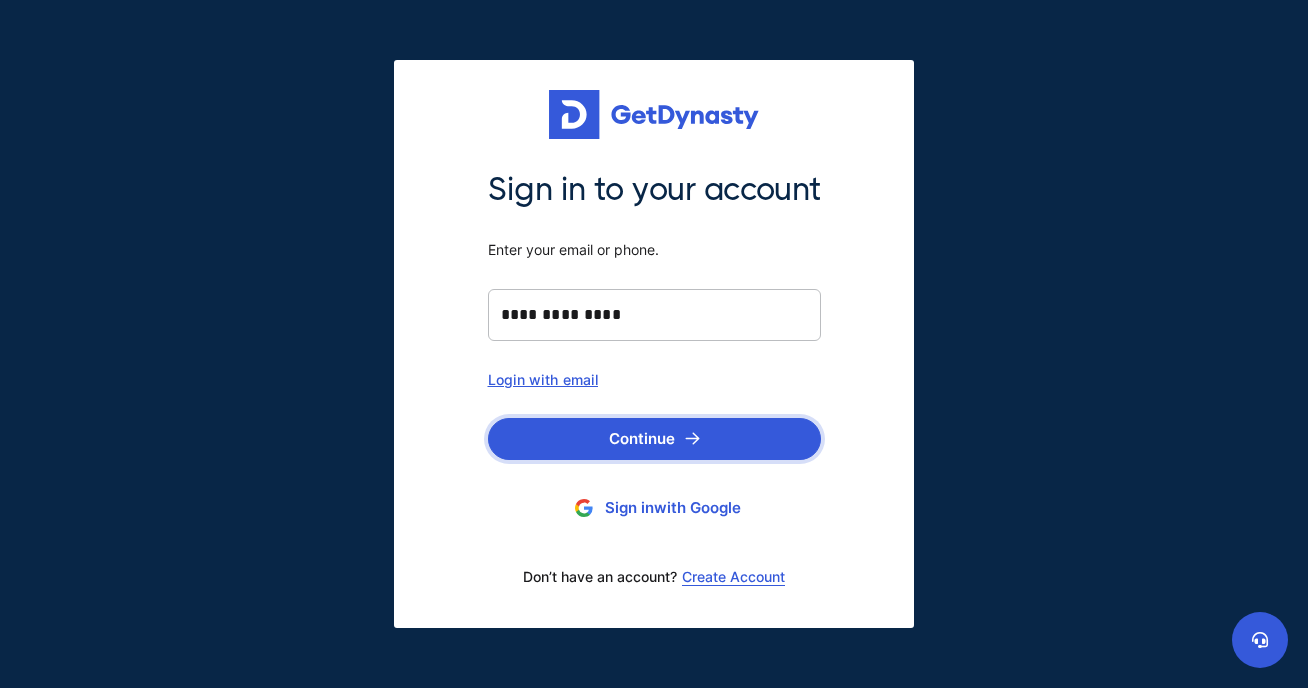 click on "Continue" at bounding box center [654, 439] 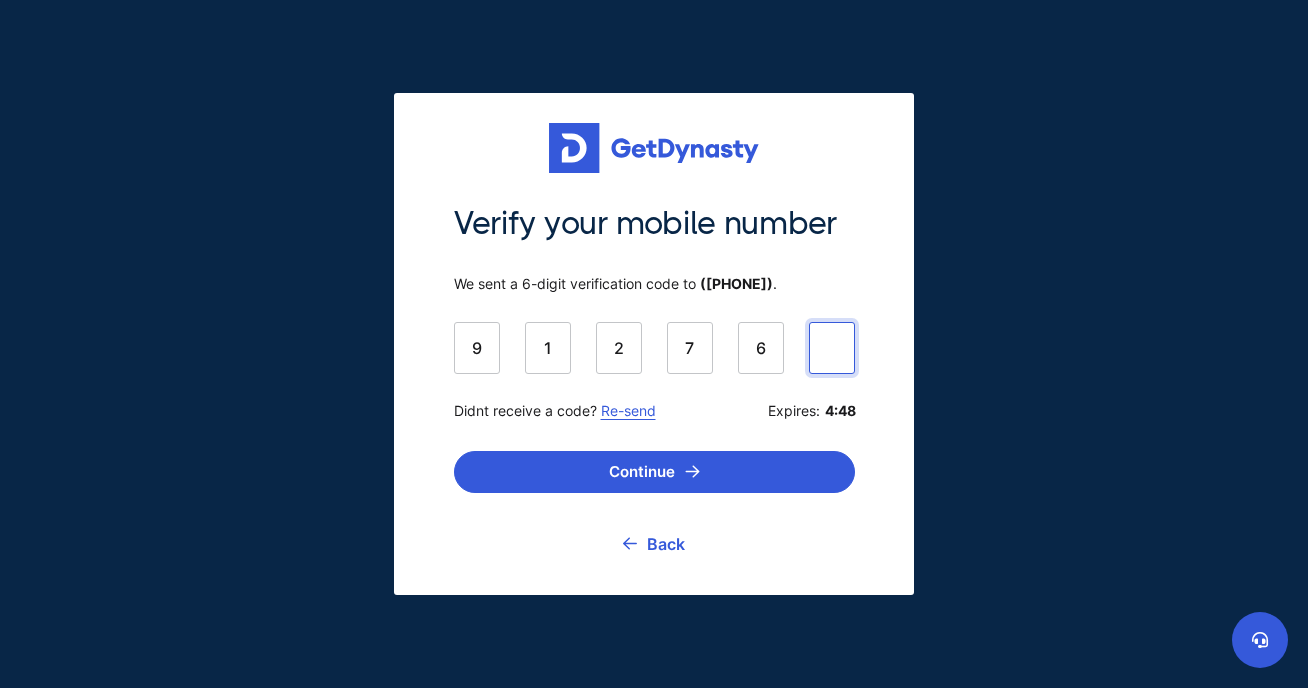 type on "******" 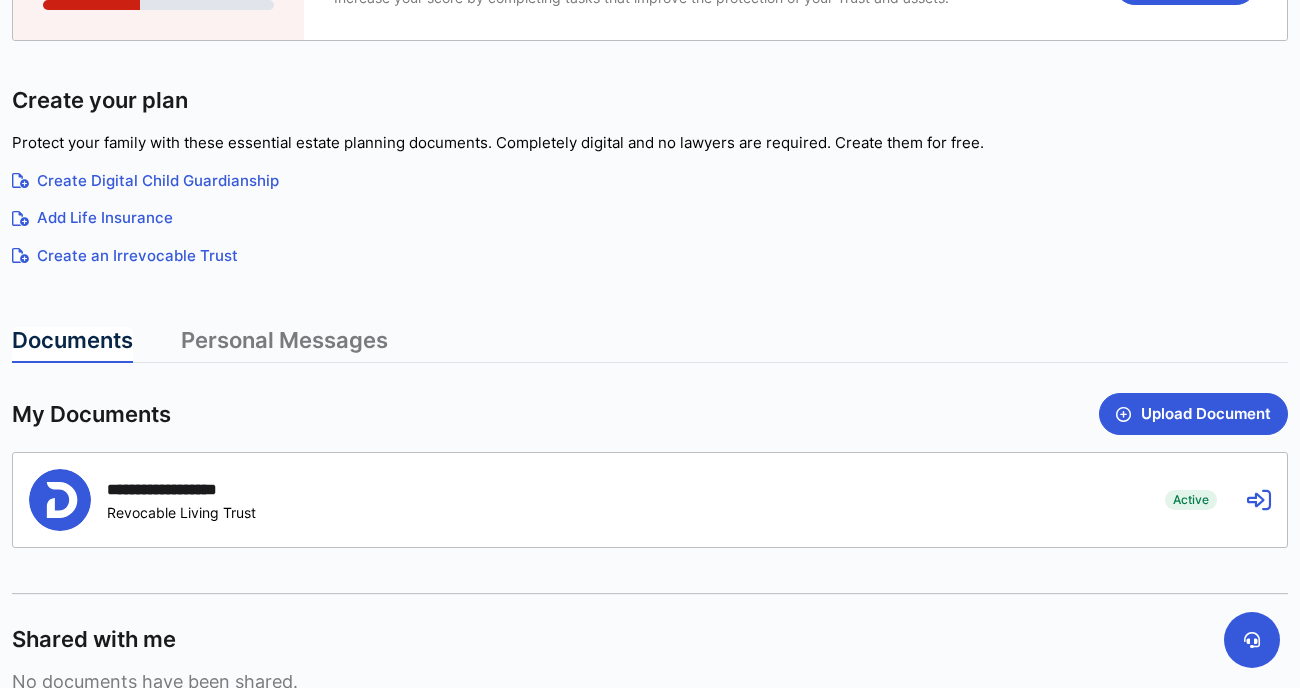 scroll, scrollTop: 450, scrollLeft: 0, axis: vertical 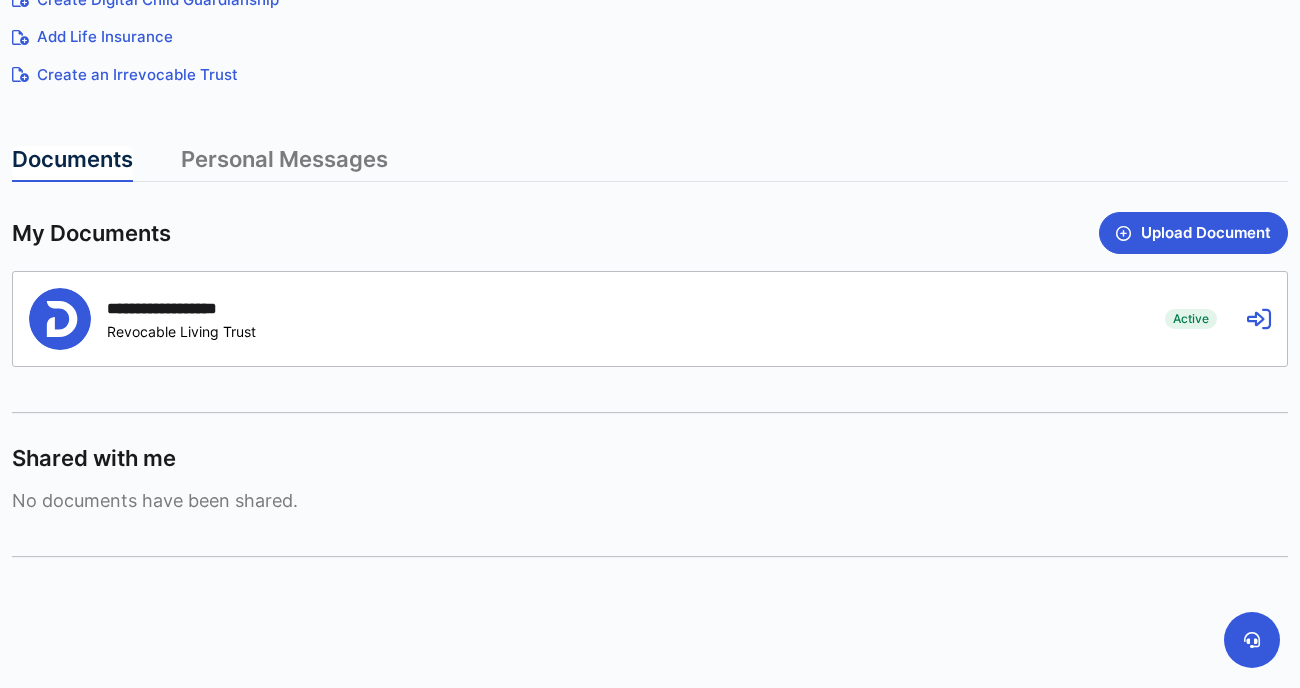 click on "**********" at bounding box center (582, 319) 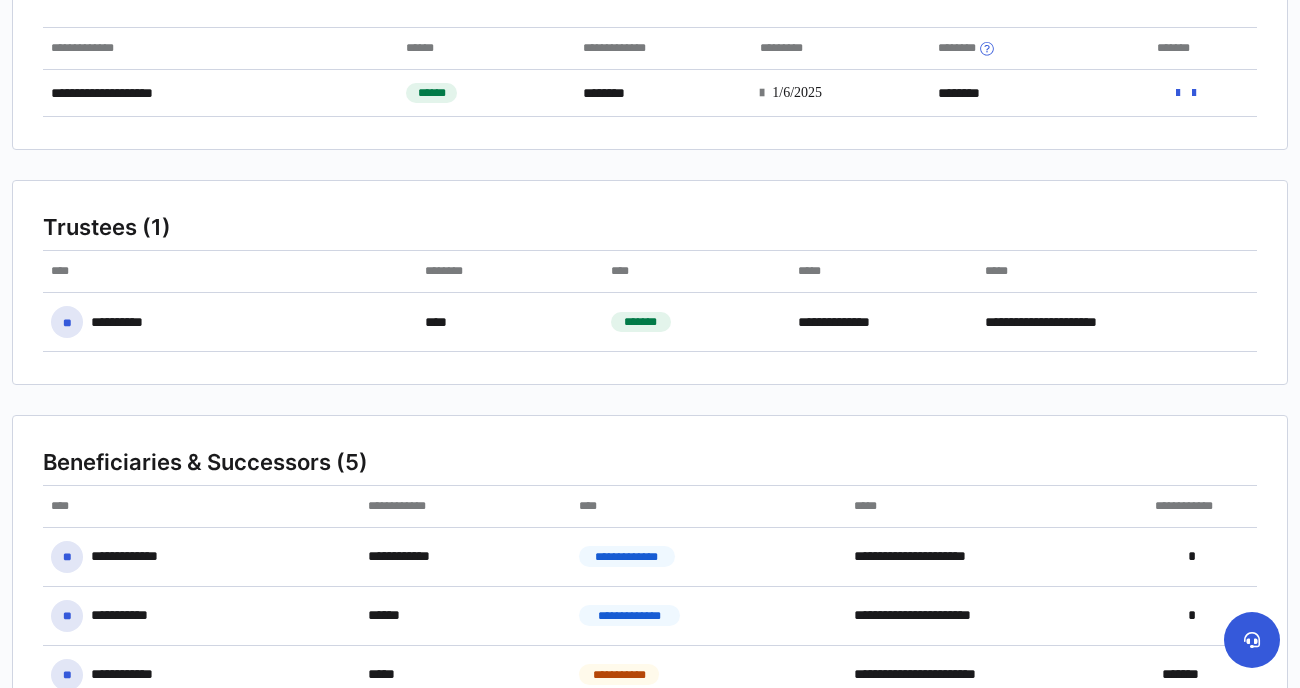 scroll, scrollTop: 0, scrollLeft: 0, axis: both 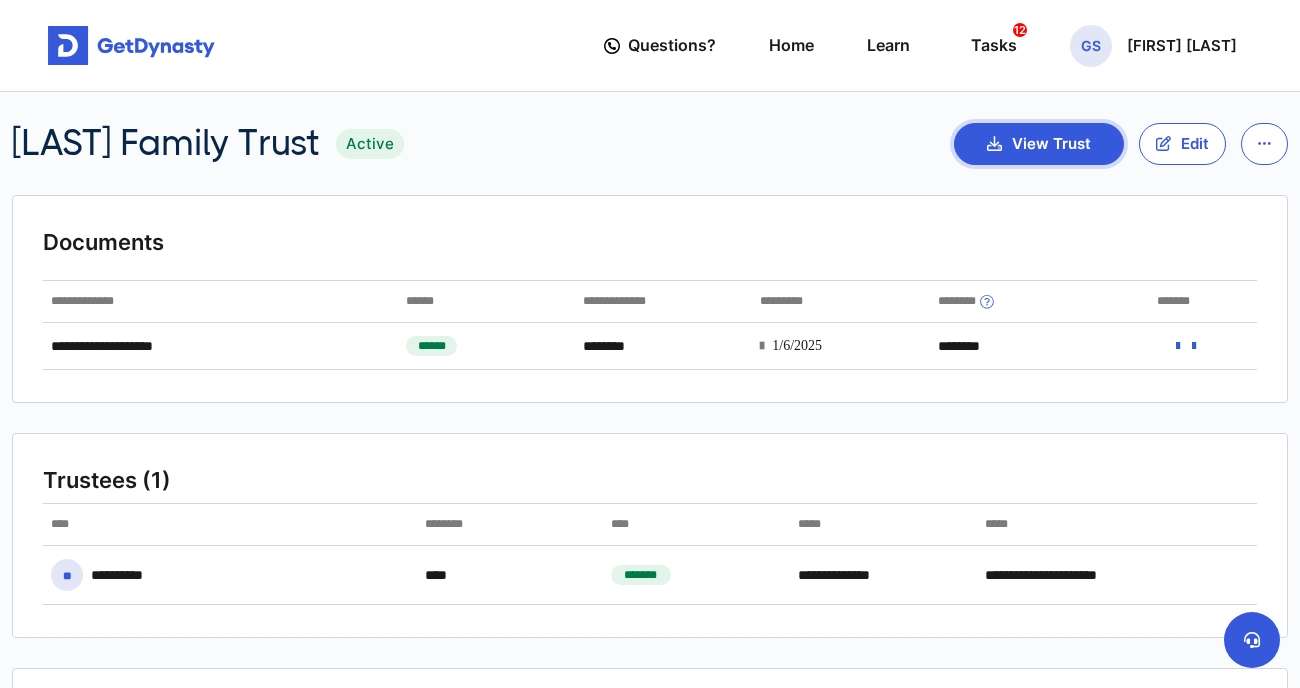 click on "View Trust" at bounding box center [1039, 144] 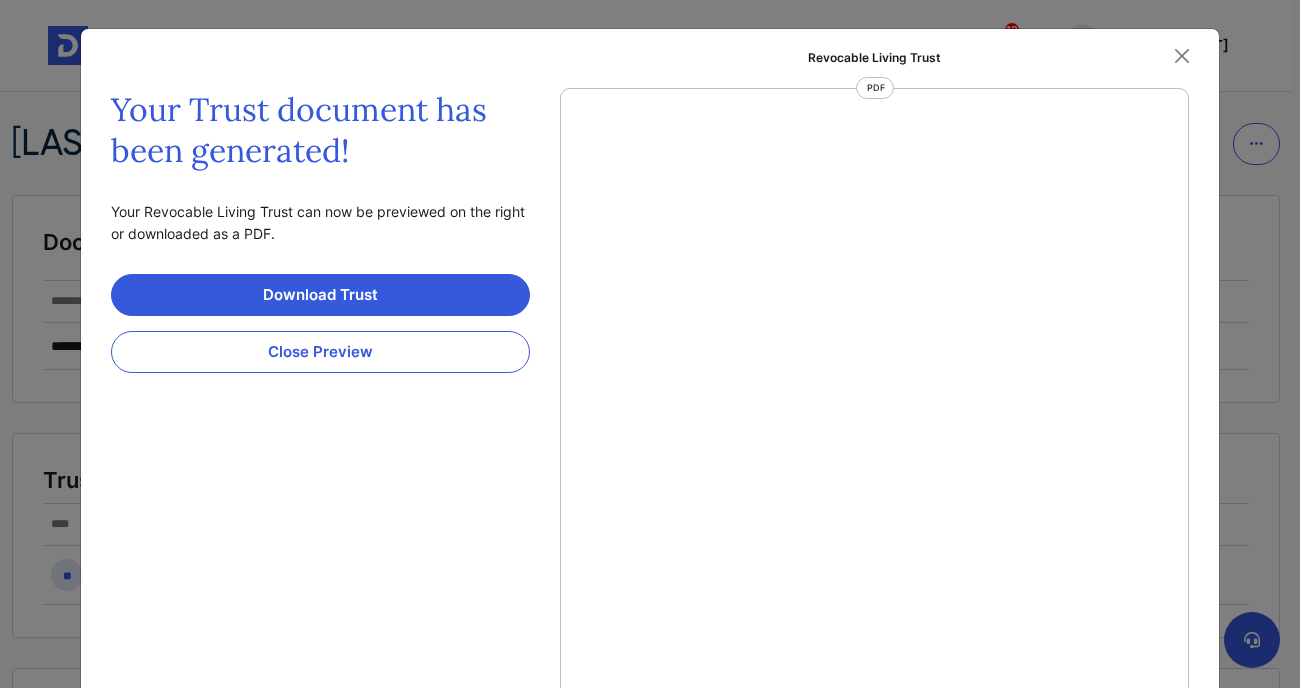 scroll, scrollTop: 9, scrollLeft: 0, axis: vertical 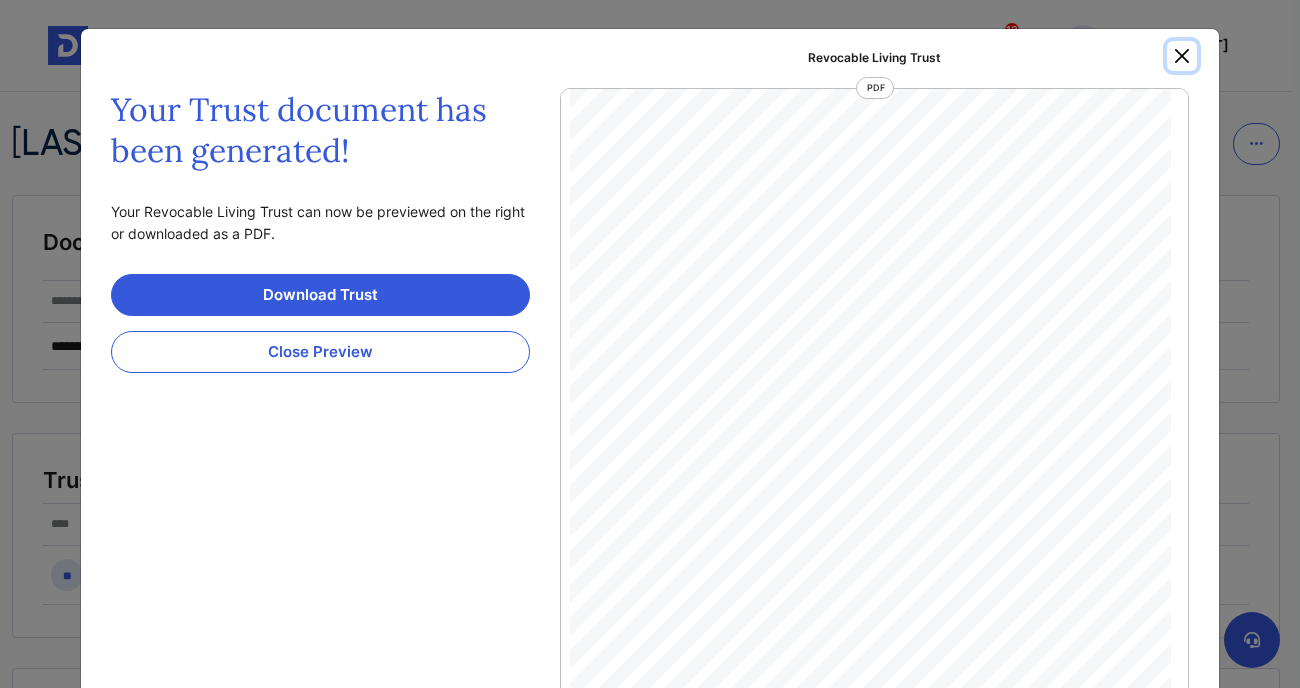 click at bounding box center [1182, 56] 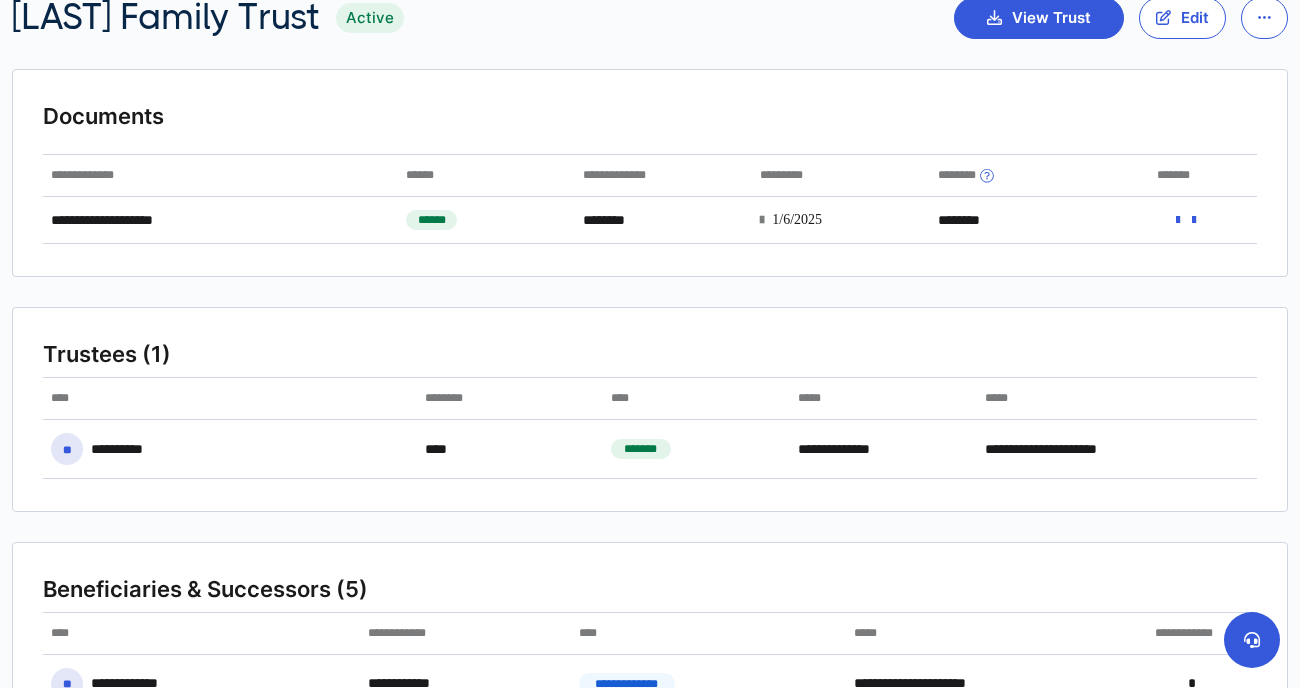 scroll, scrollTop: 0, scrollLeft: 0, axis: both 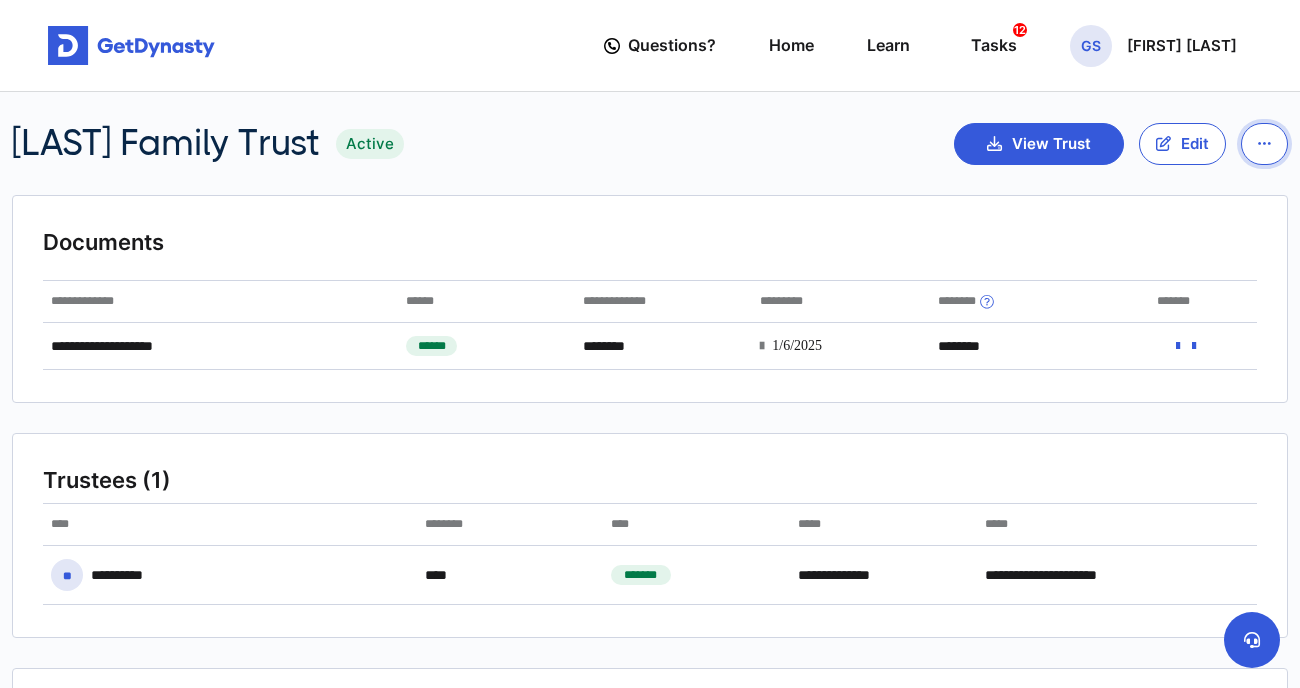click at bounding box center [1264, 143] 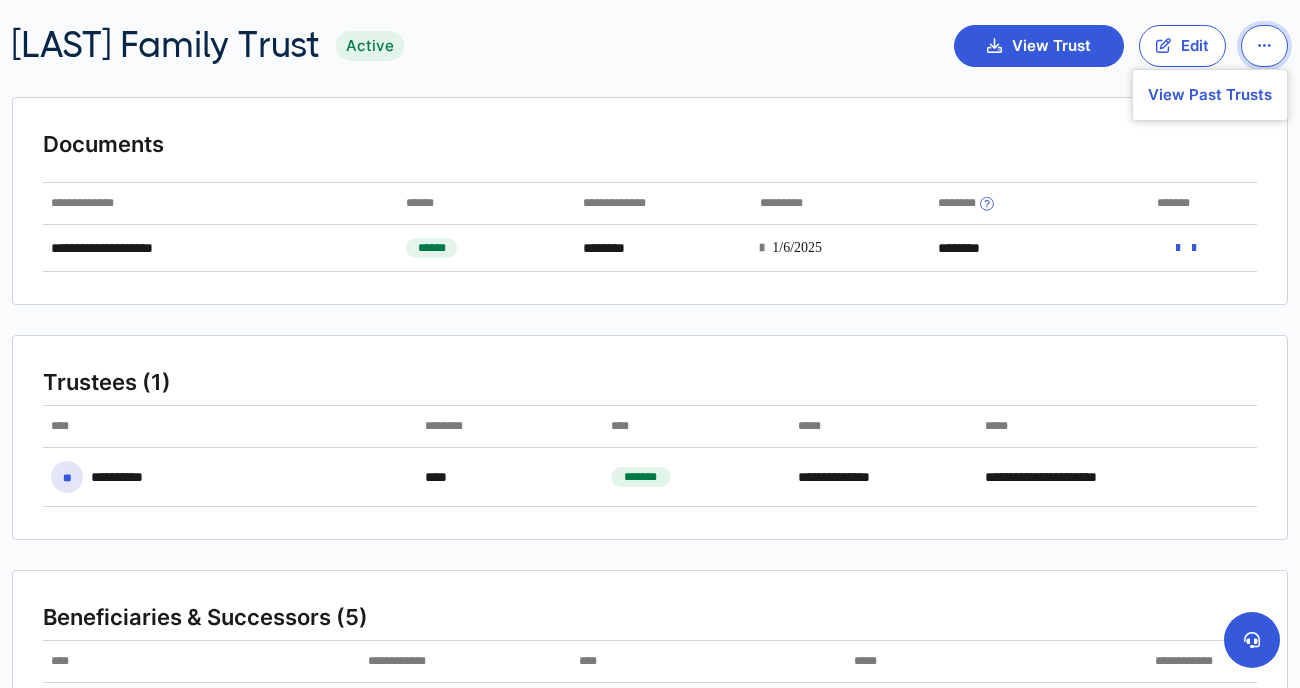 scroll, scrollTop: 0, scrollLeft: 0, axis: both 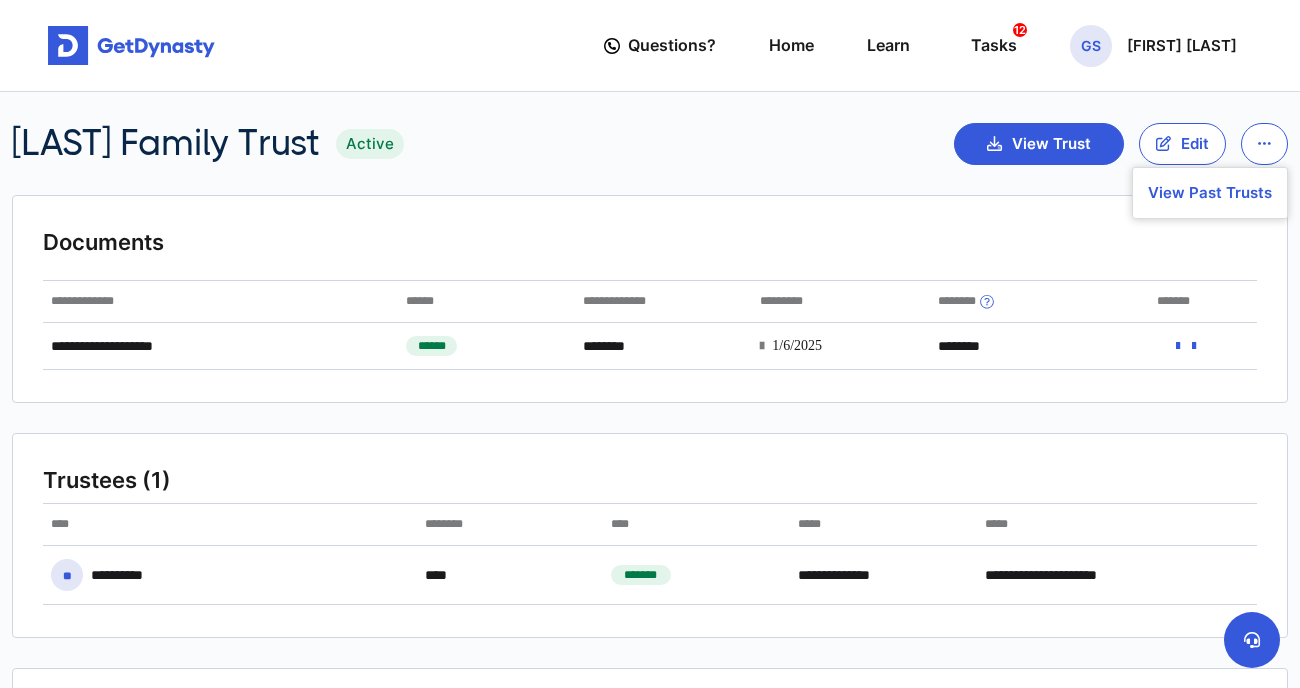 click at bounding box center (131, 46) 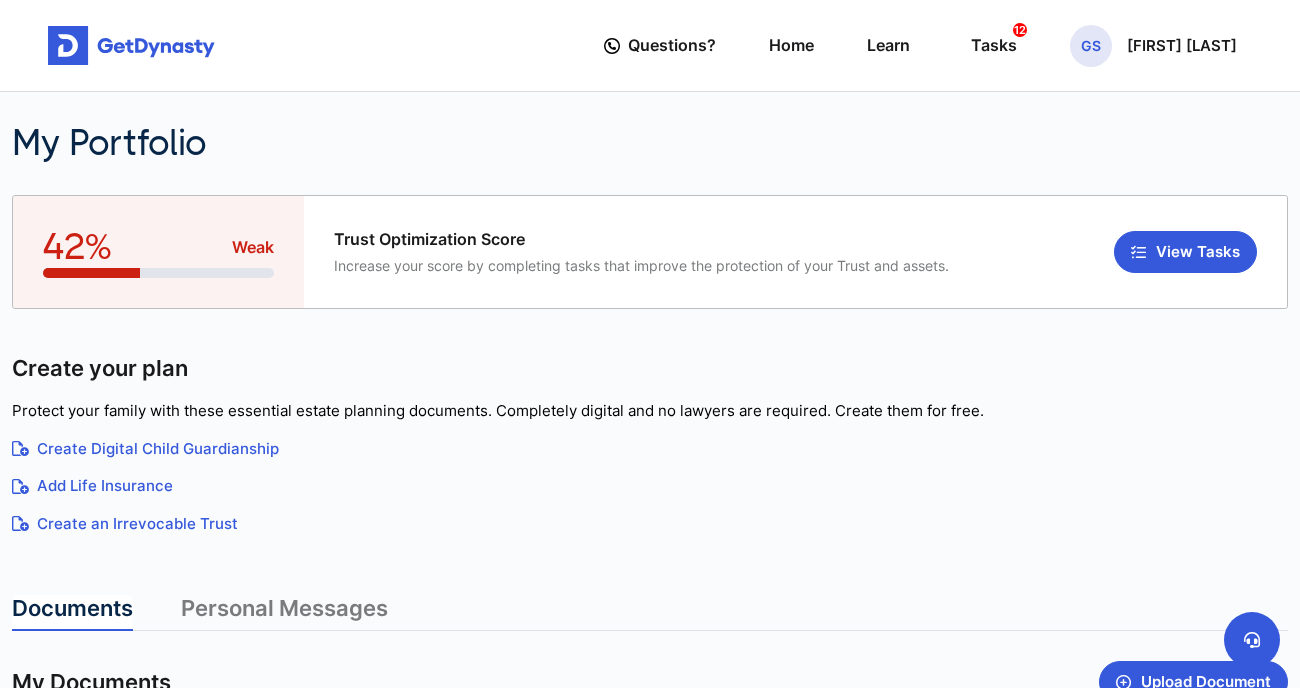scroll, scrollTop: 0, scrollLeft: 0, axis: both 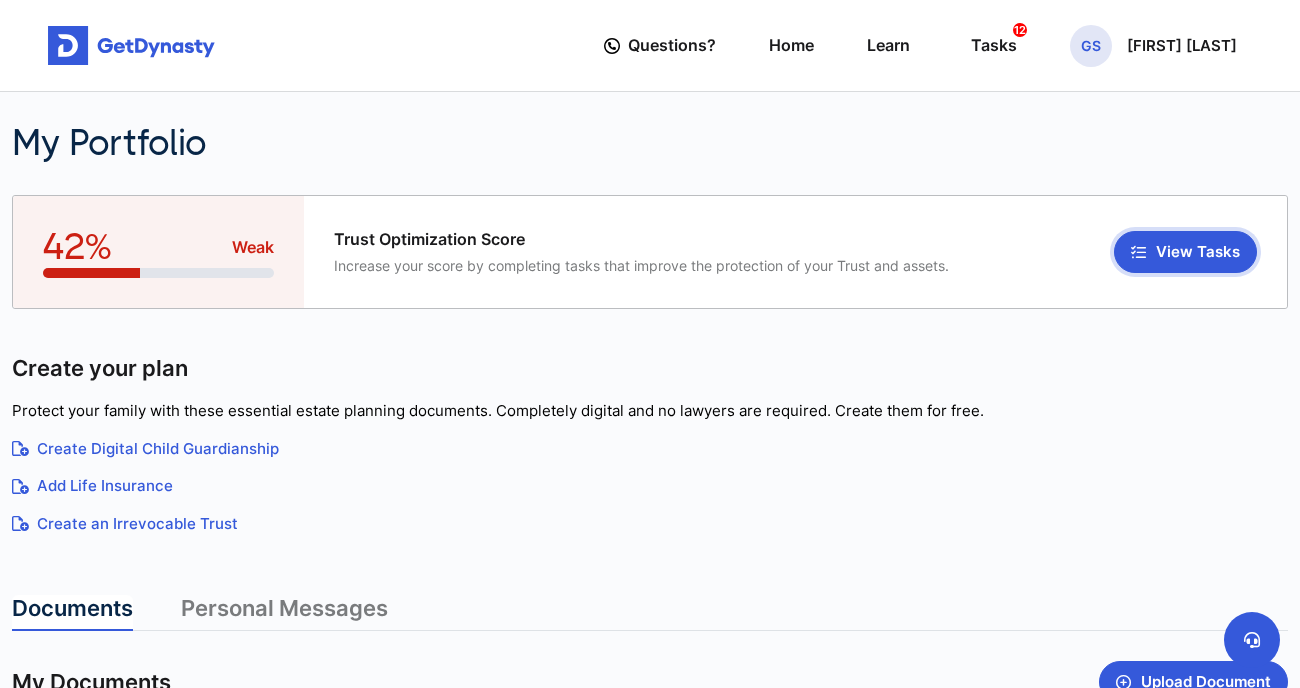click on "View Tasks" at bounding box center [1185, 252] 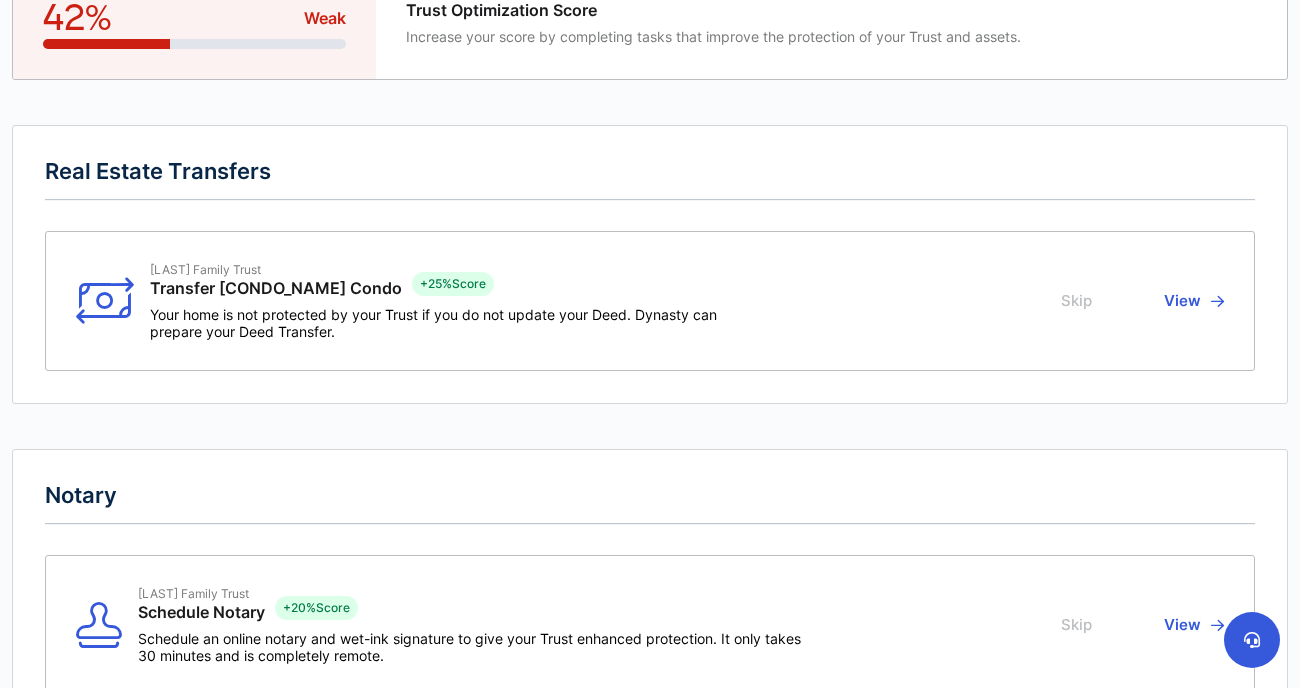scroll, scrollTop: 163, scrollLeft: 0, axis: vertical 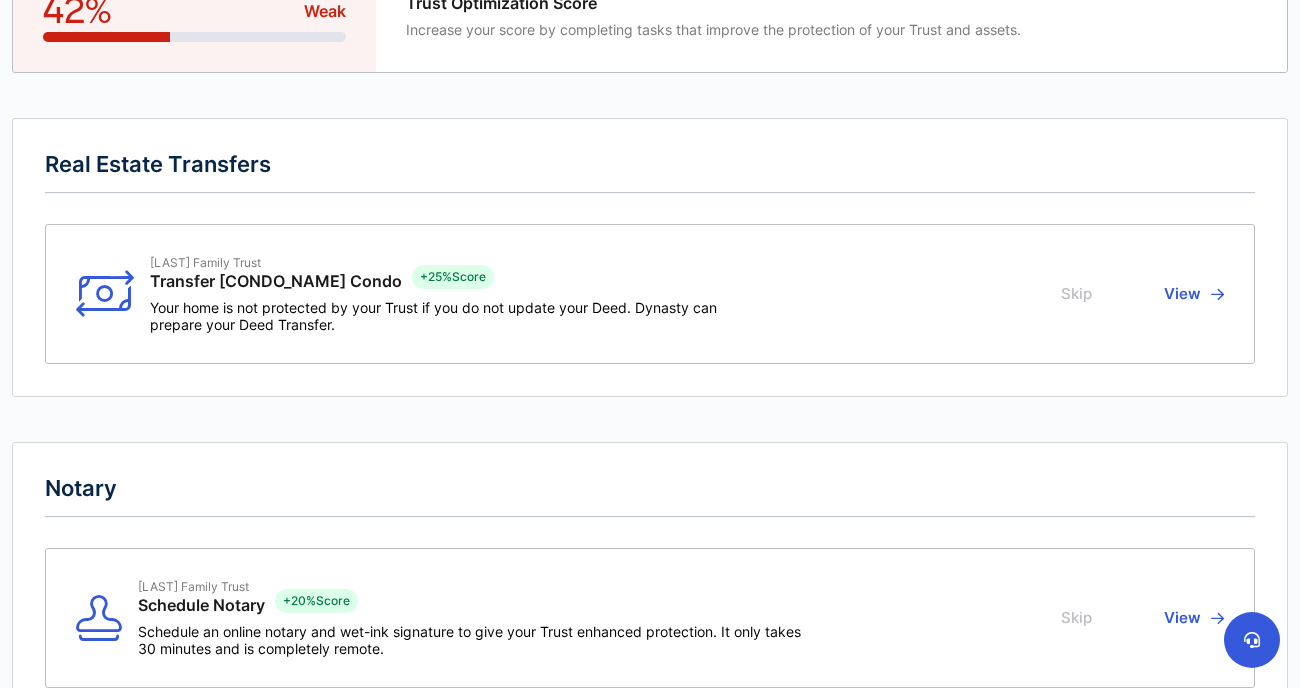 click on "View" at bounding box center (1191, 294) 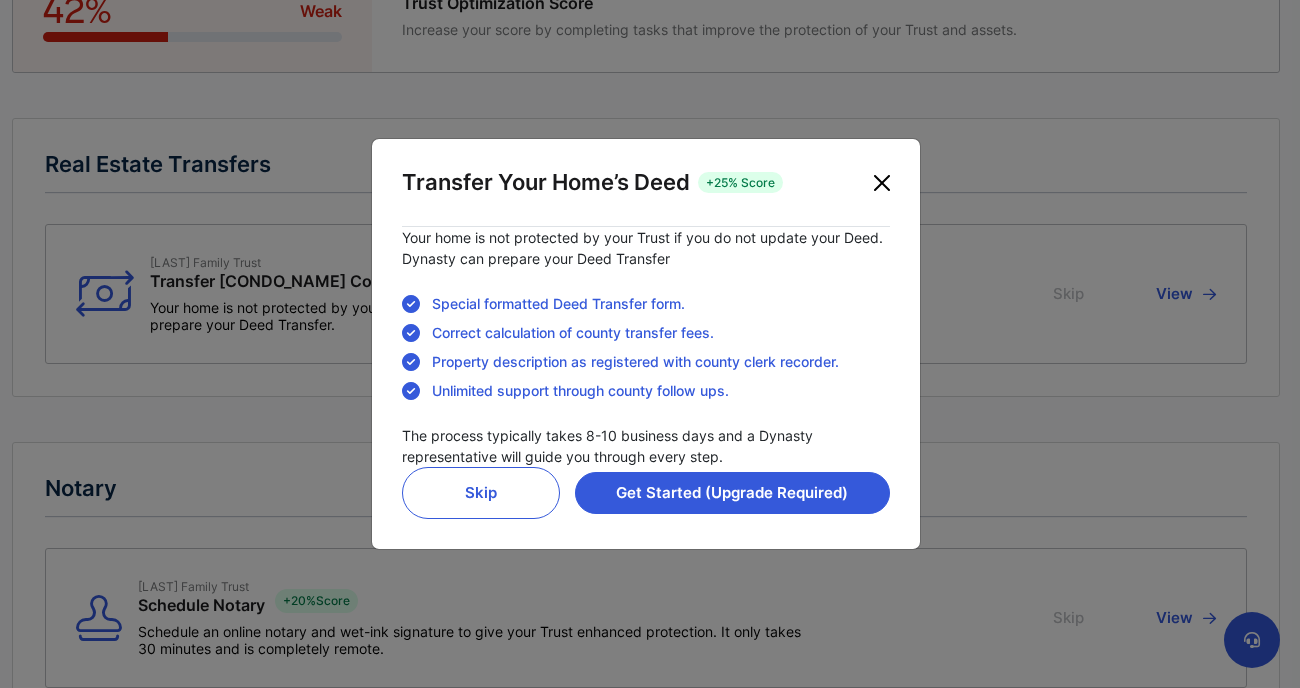 click at bounding box center (882, 183) 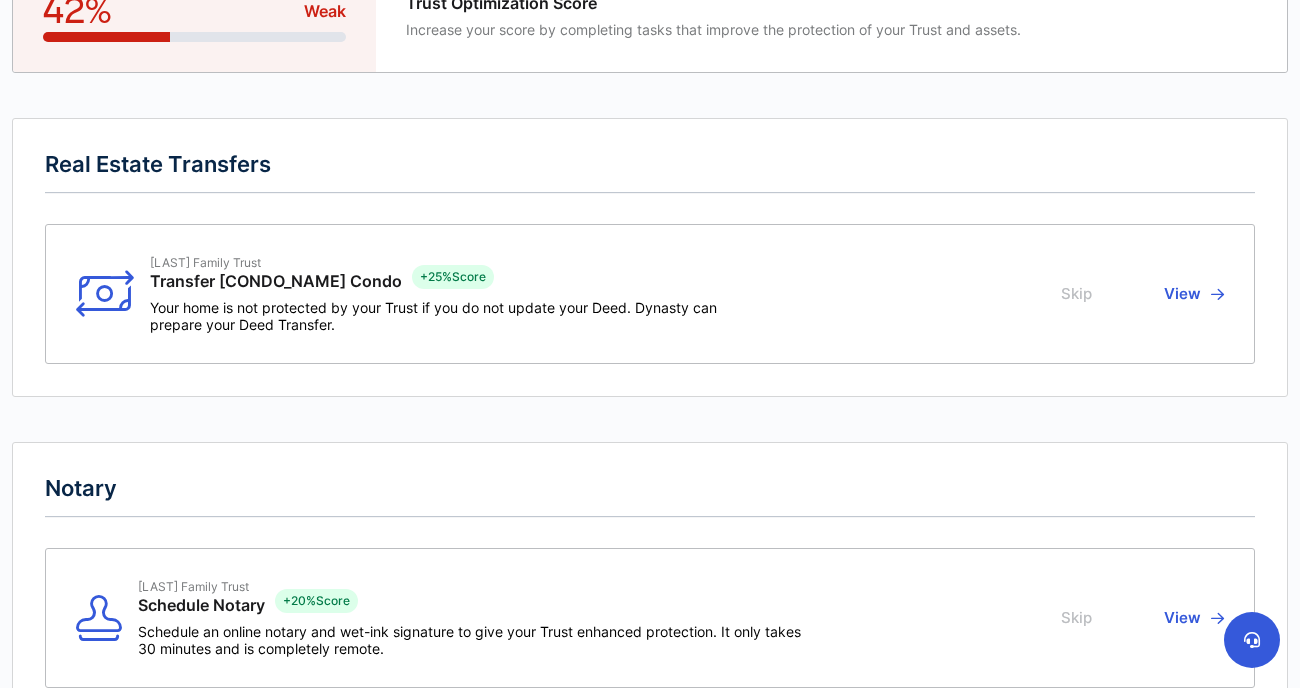click on "Transfer Sierra Palms Condo" at bounding box center [276, 281] 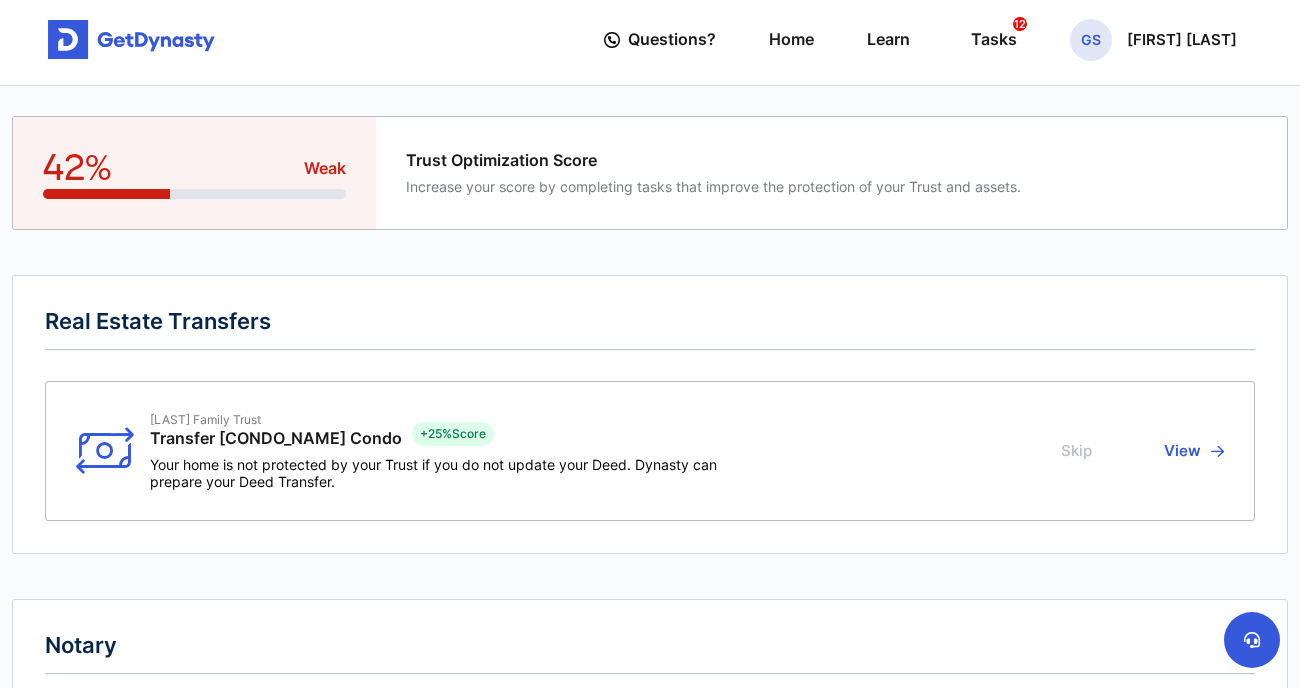 scroll, scrollTop: 0, scrollLeft: 0, axis: both 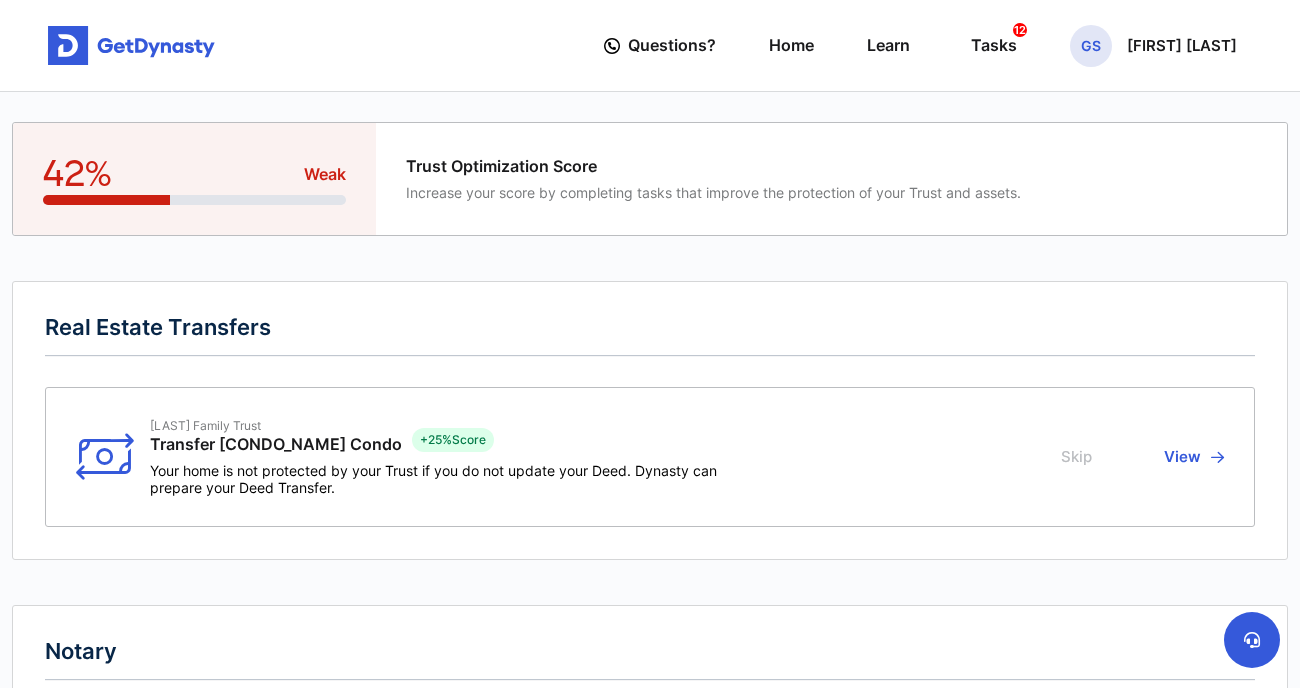 click at bounding box center (105, 457) 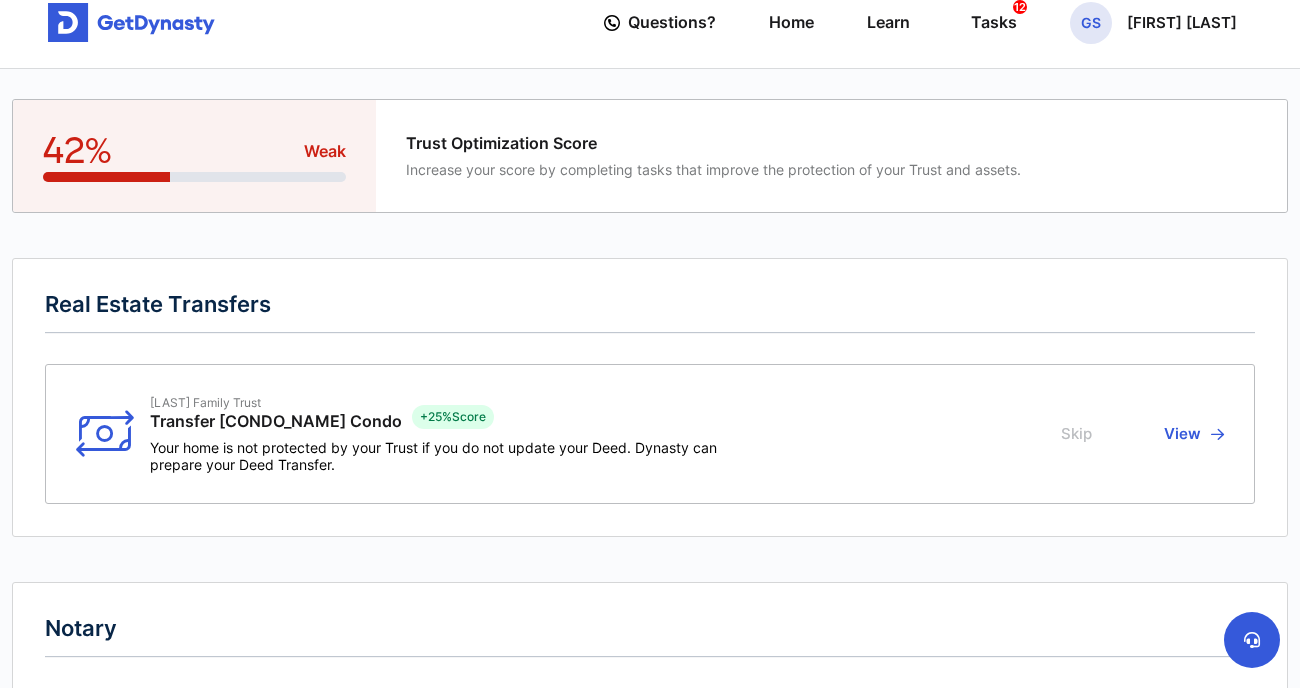 scroll, scrollTop: 19, scrollLeft: 0, axis: vertical 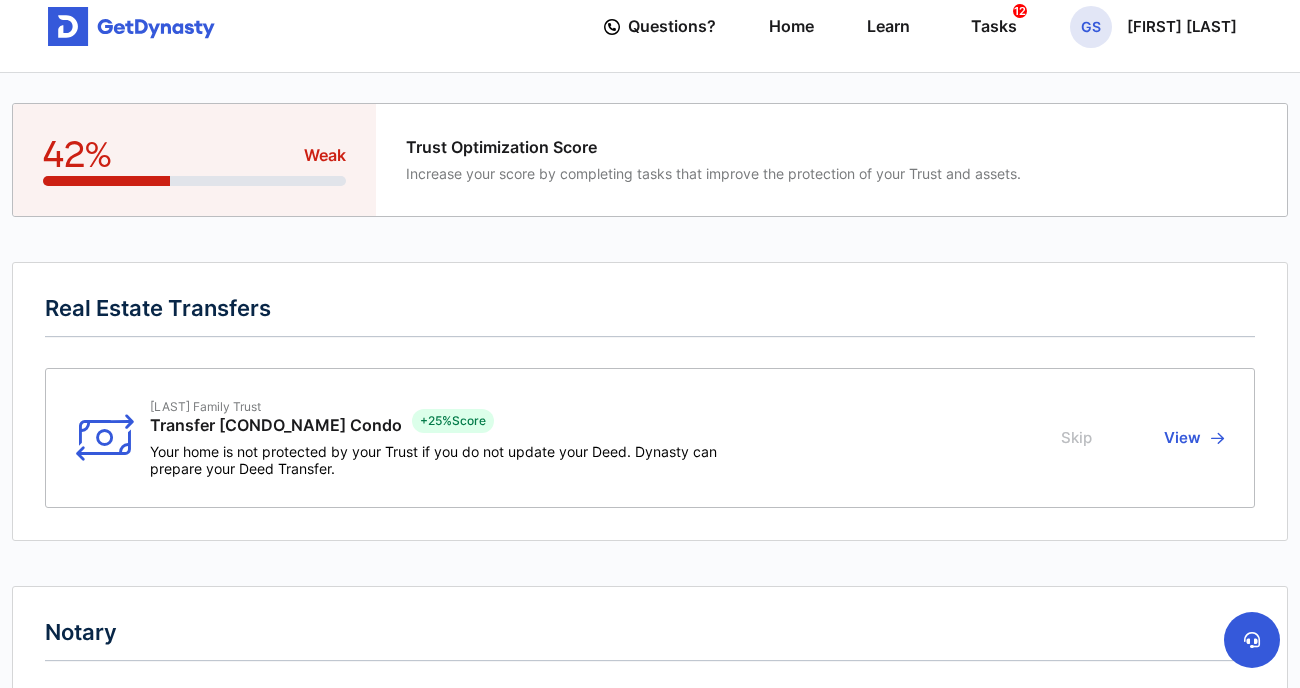 click on "View" at bounding box center (1191, 438) 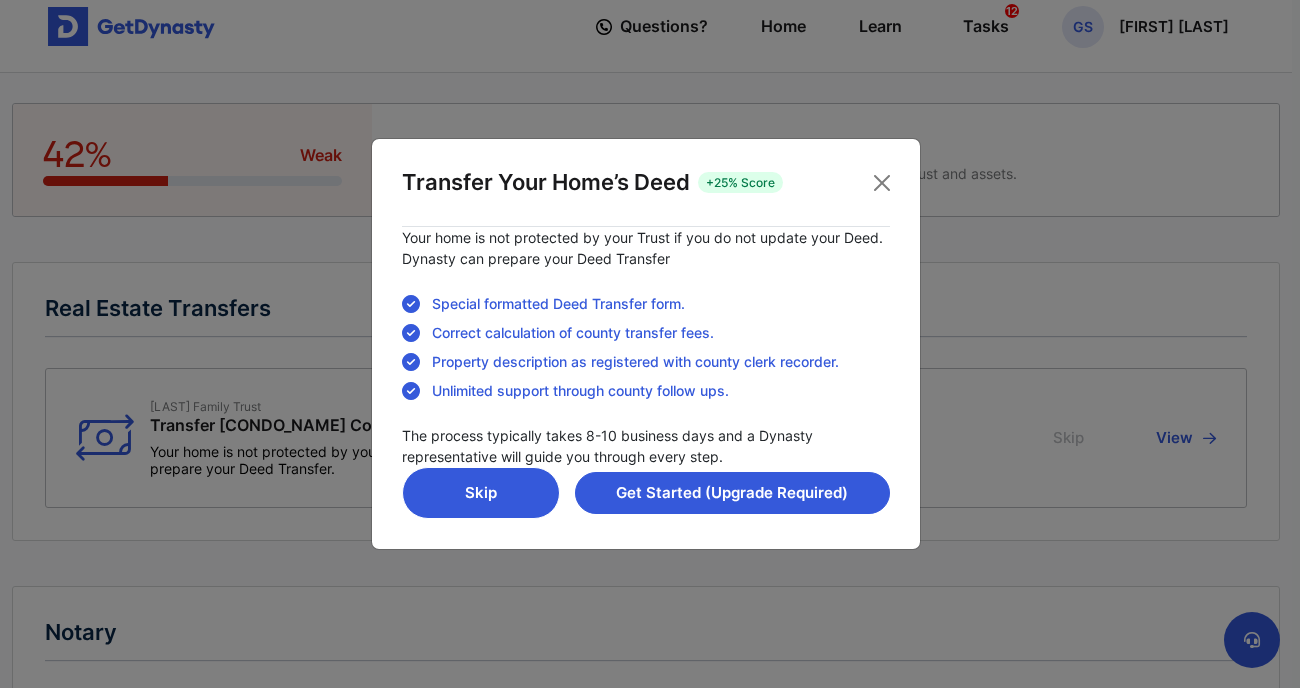click on "Skip" at bounding box center (481, 493) 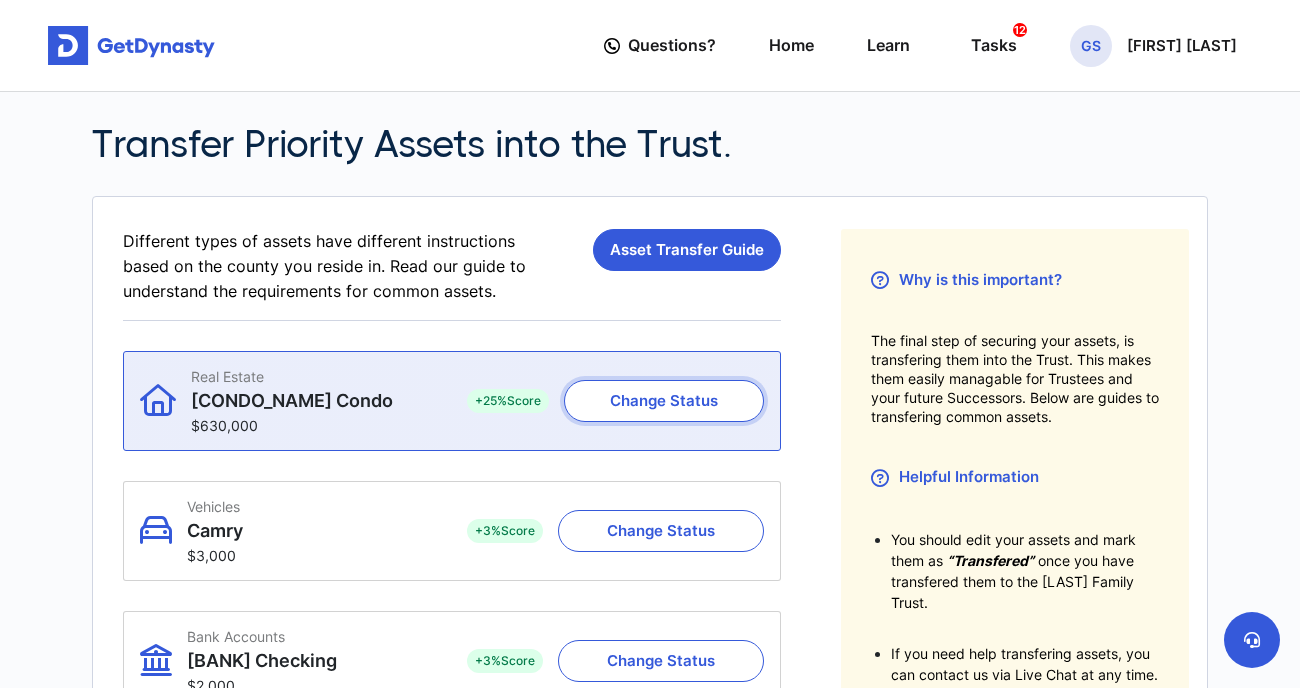 click on "Change Status" at bounding box center (664, 401) 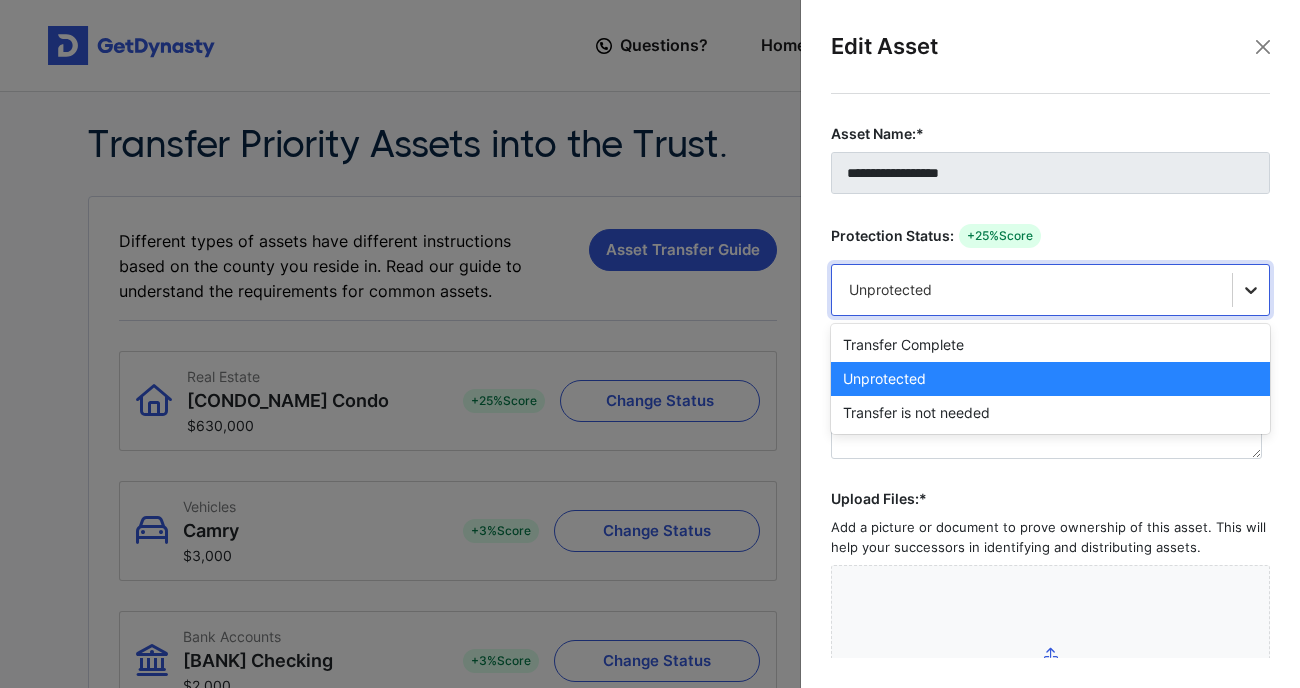 click 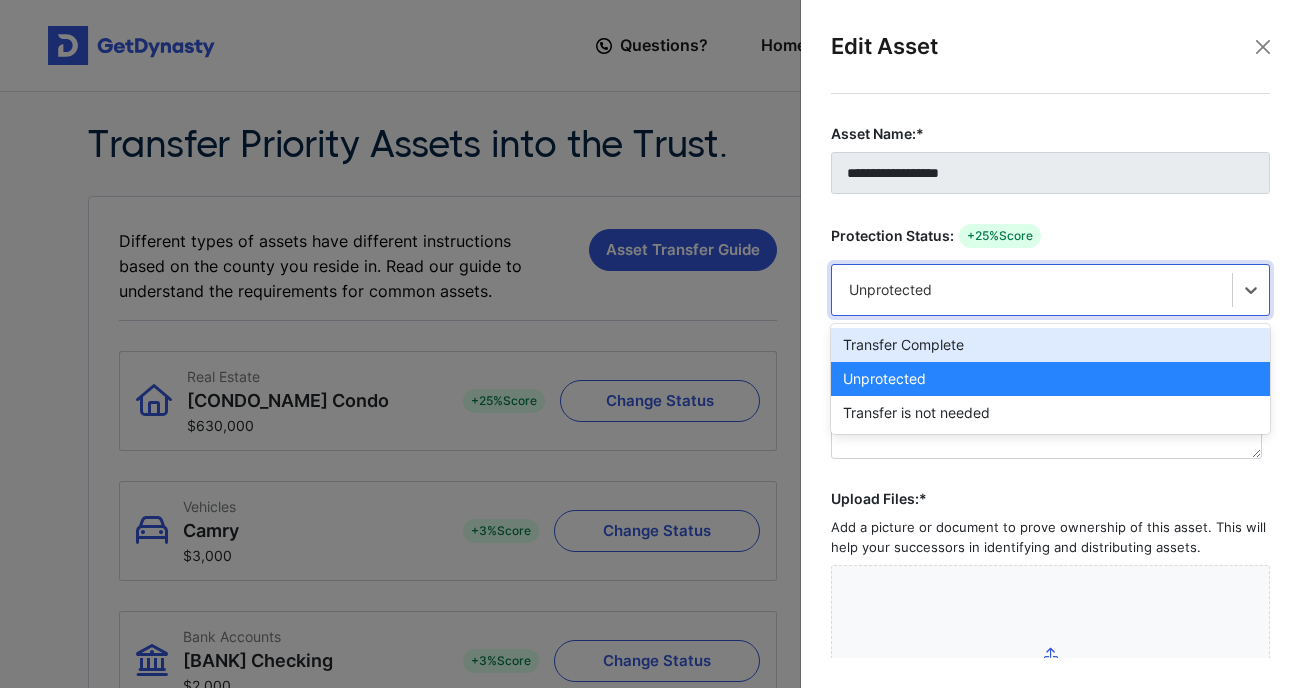 click on "Transfer Complete" at bounding box center (1050, 345) 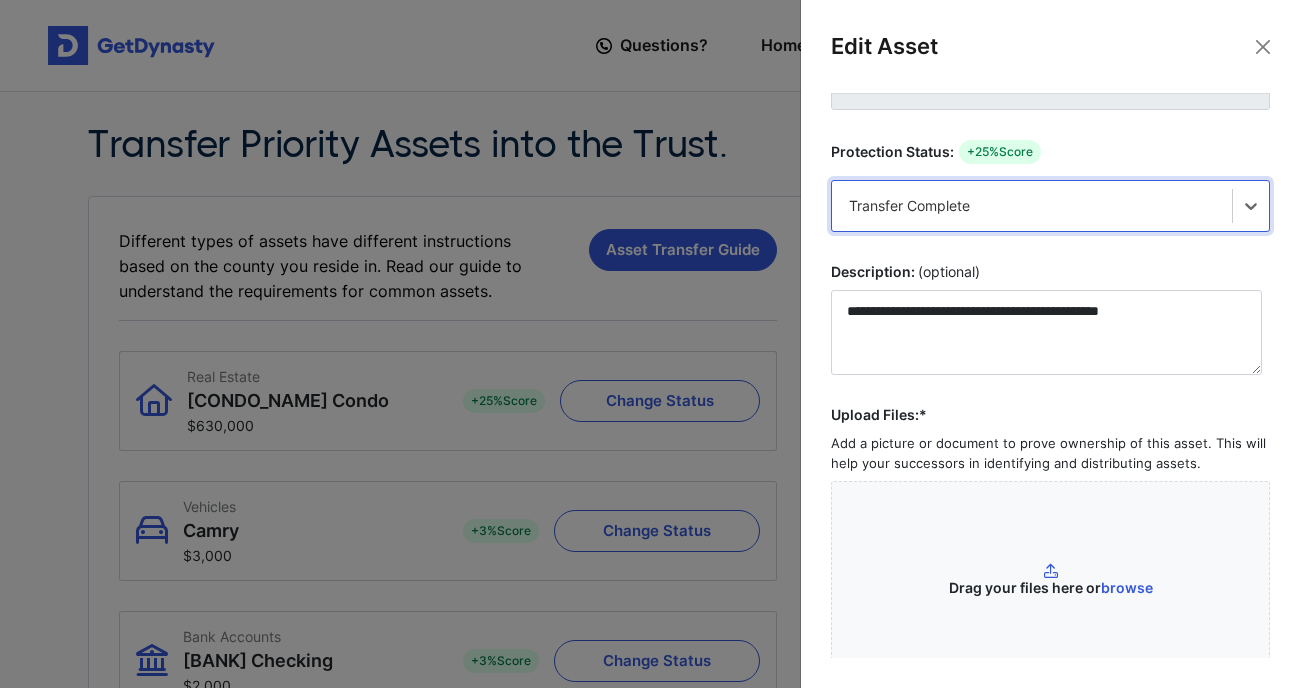 scroll, scrollTop: 193, scrollLeft: 0, axis: vertical 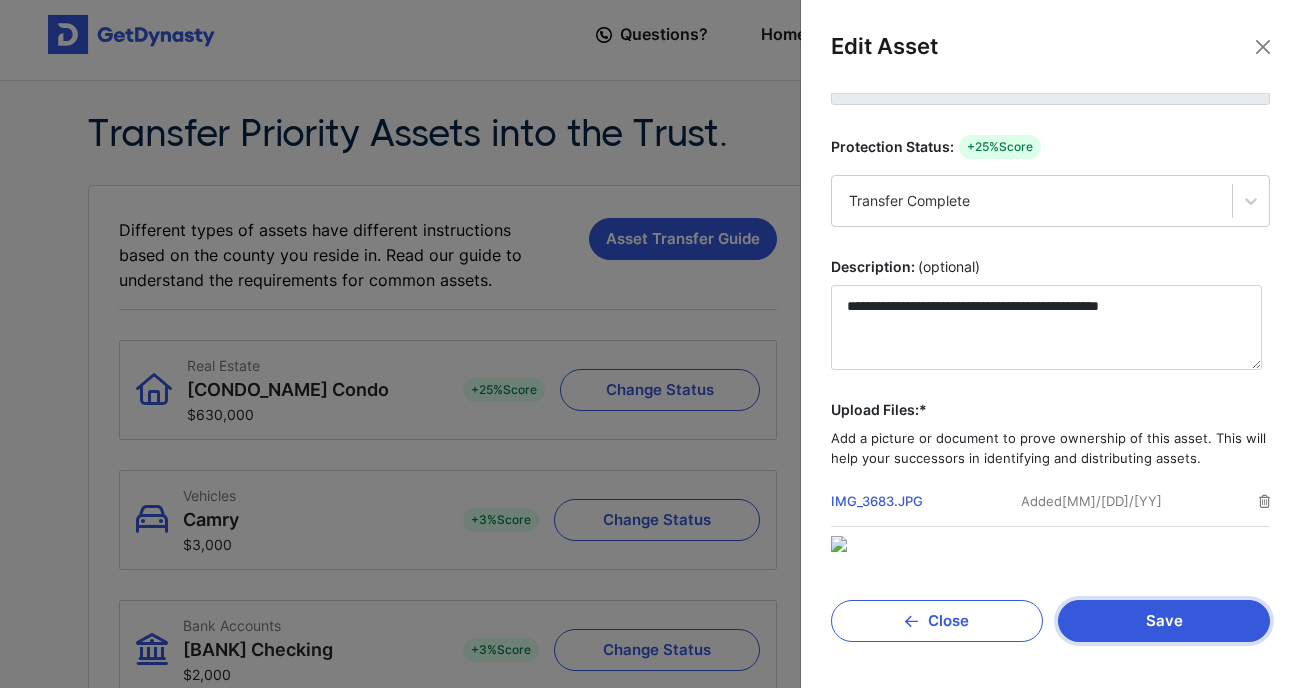 click on "Save" at bounding box center [1164, 621] 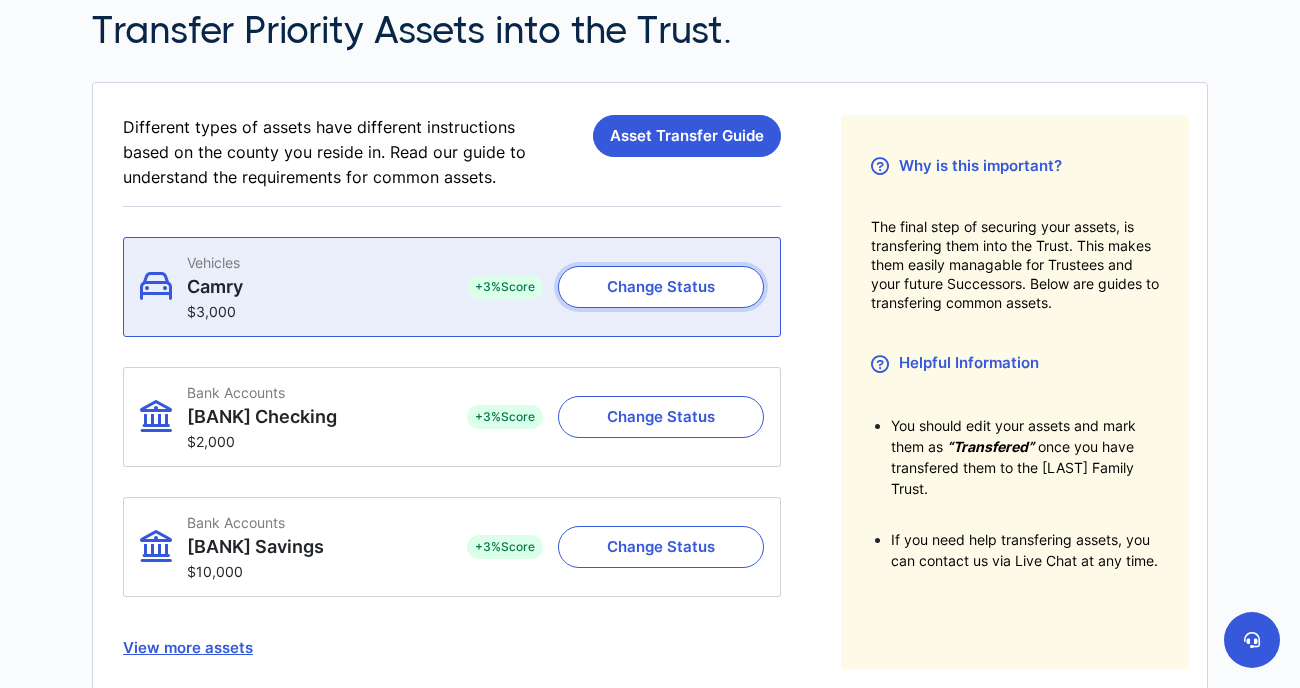 scroll, scrollTop: 0, scrollLeft: 0, axis: both 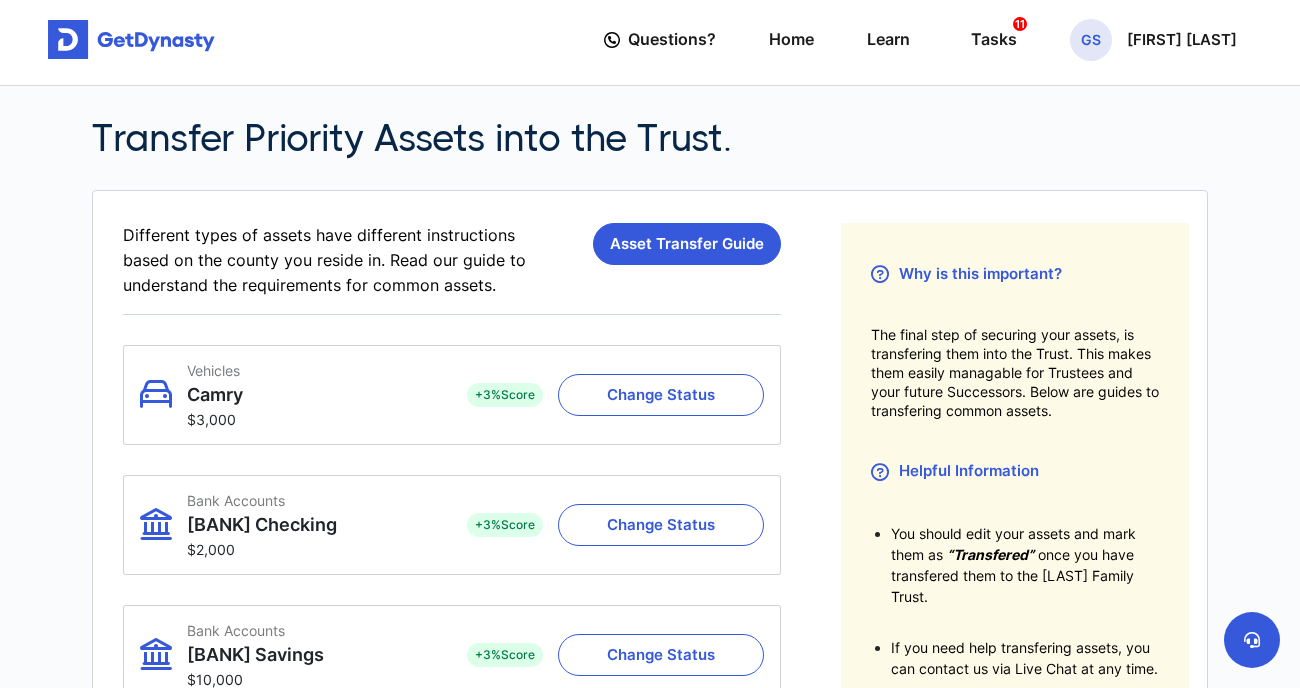 click at bounding box center (131, 40) 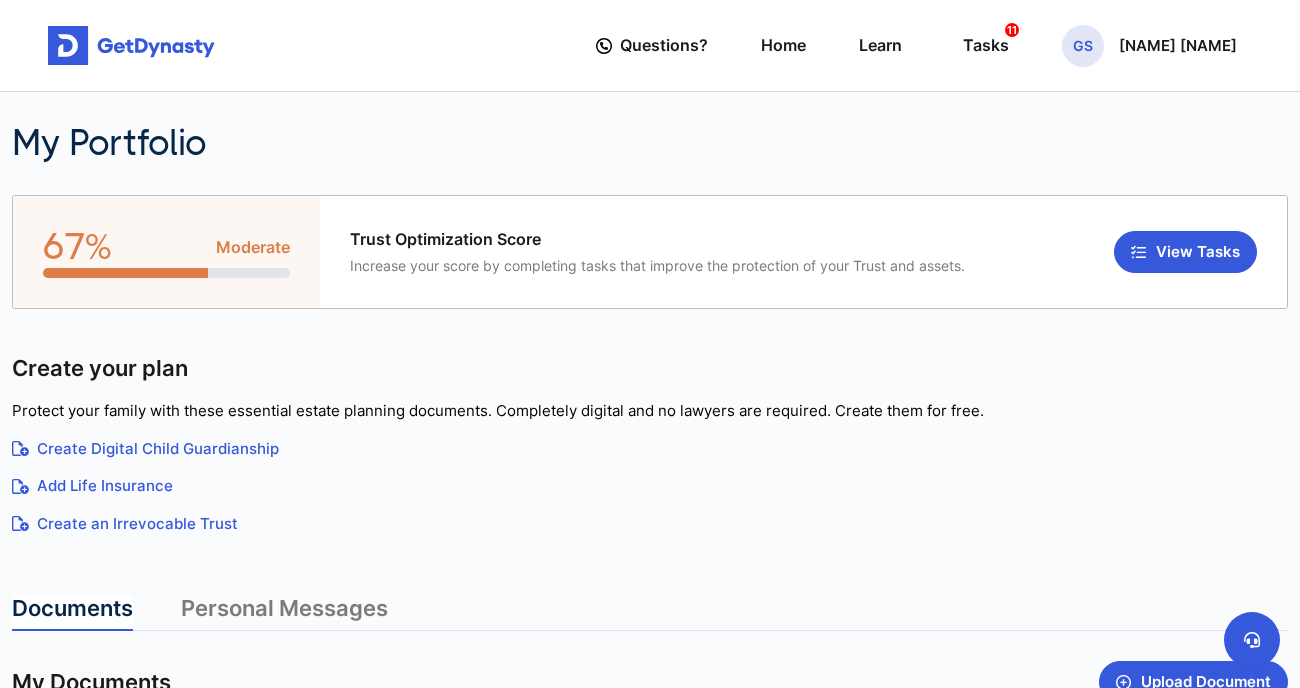 scroll, scrollTop: 0, scrollLeft: 0, axis: both 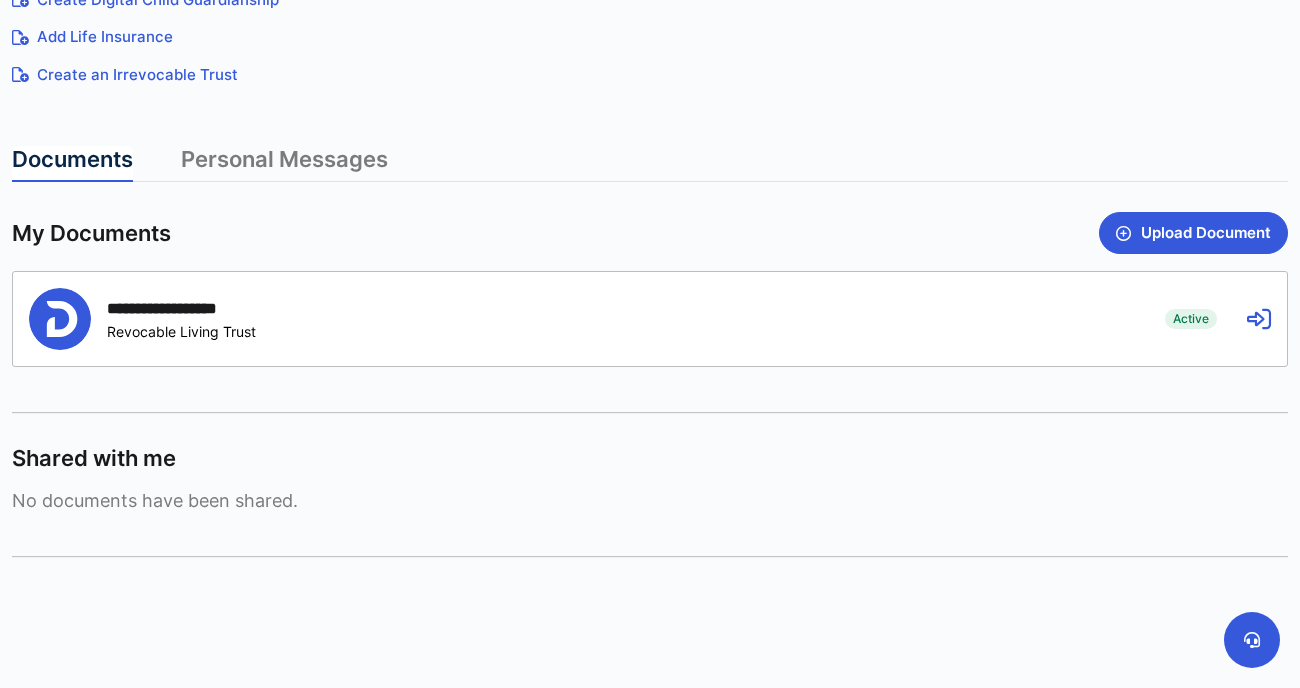 click on "**********" at bounding box center [181, 308] 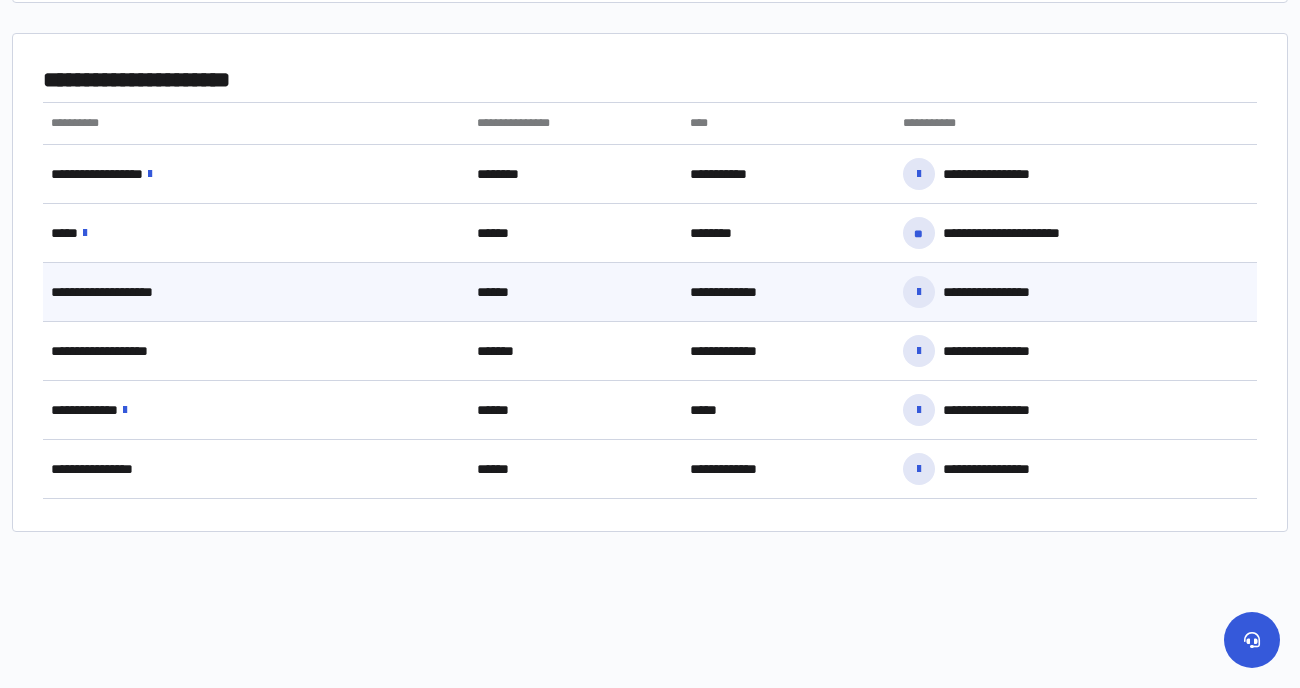 scroll, scrollTop: 1107, scrollLeft: 0, axis: vertical 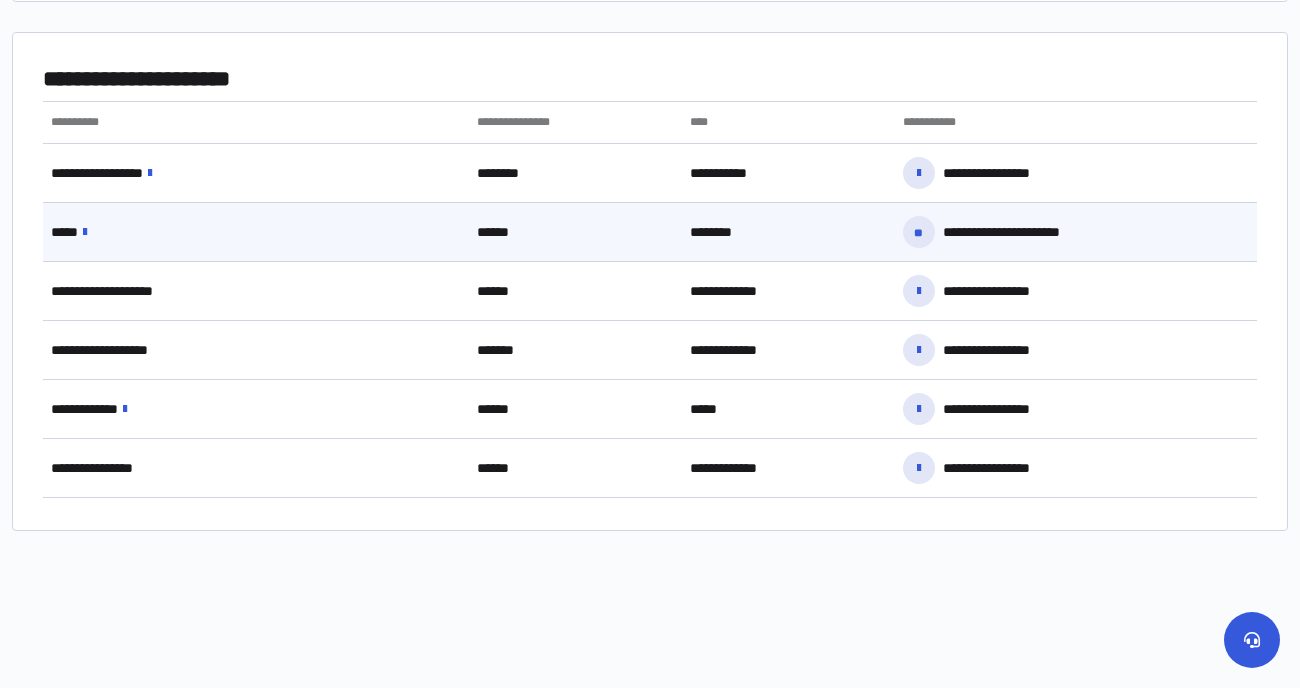 click on "**********" at bounding box center [256, 232] 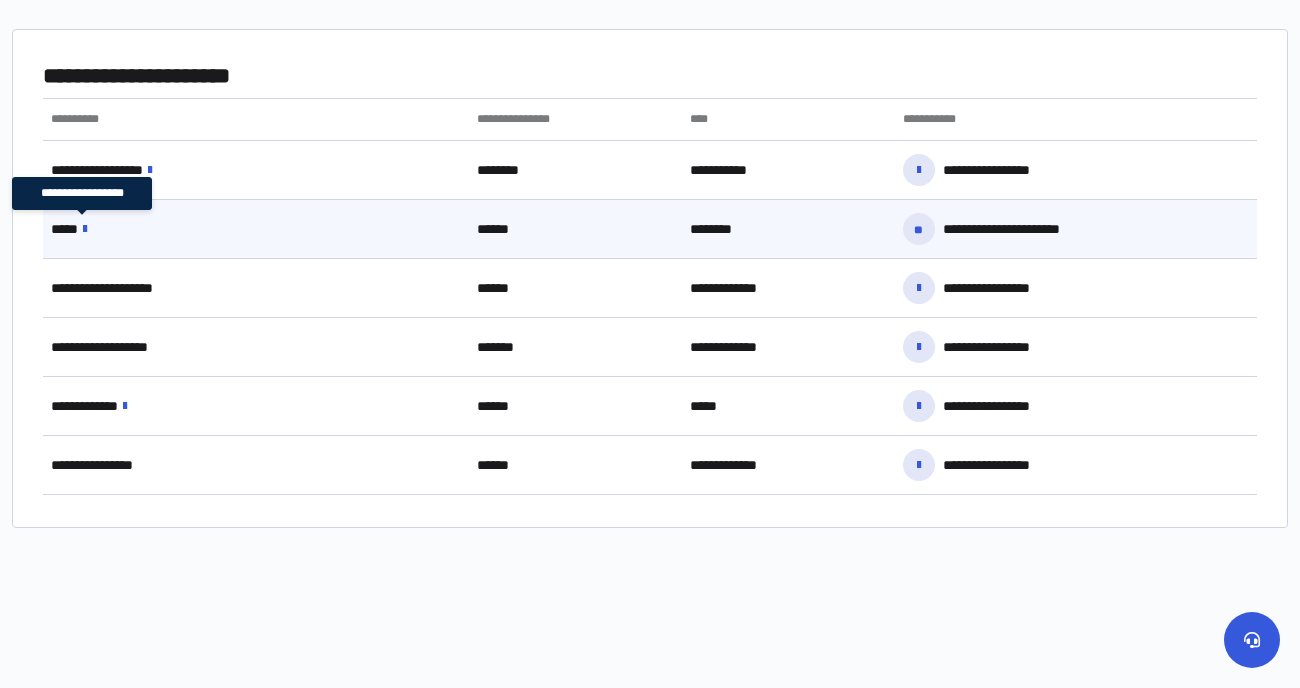 click at bounding box center [85, 229] 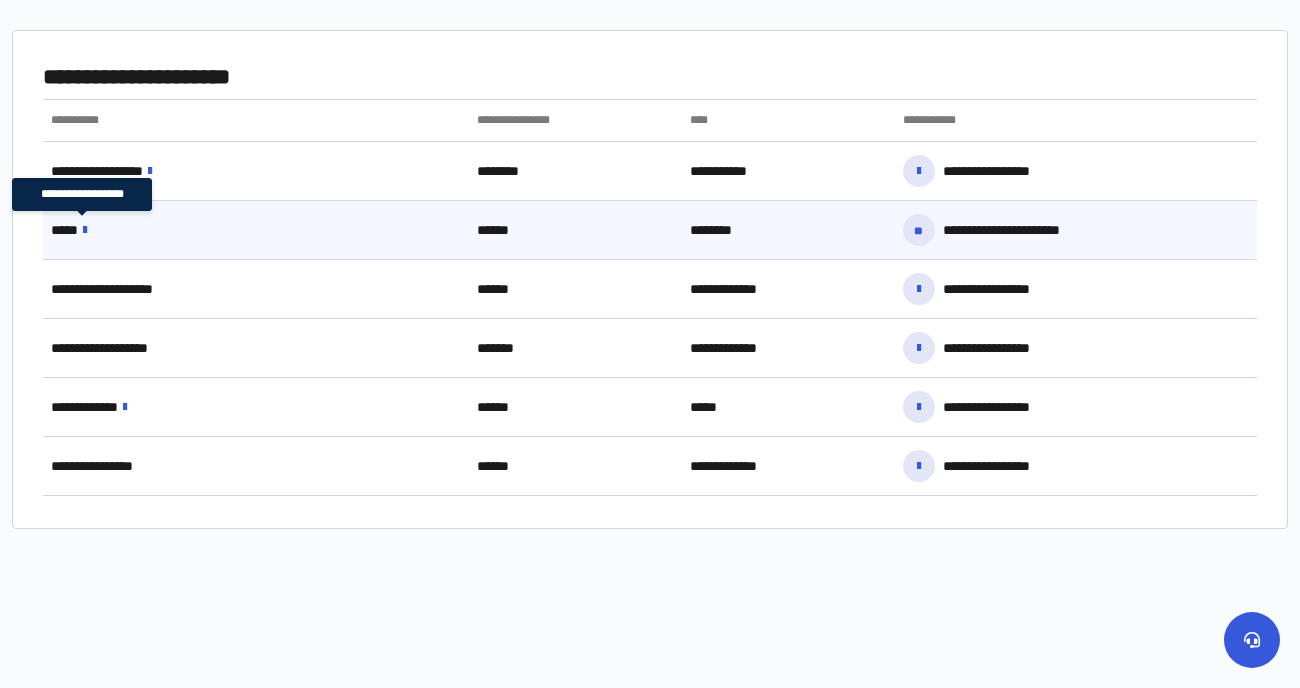 scroll, scrollTop: 1110, scrollLeft: 0, axis: vertical 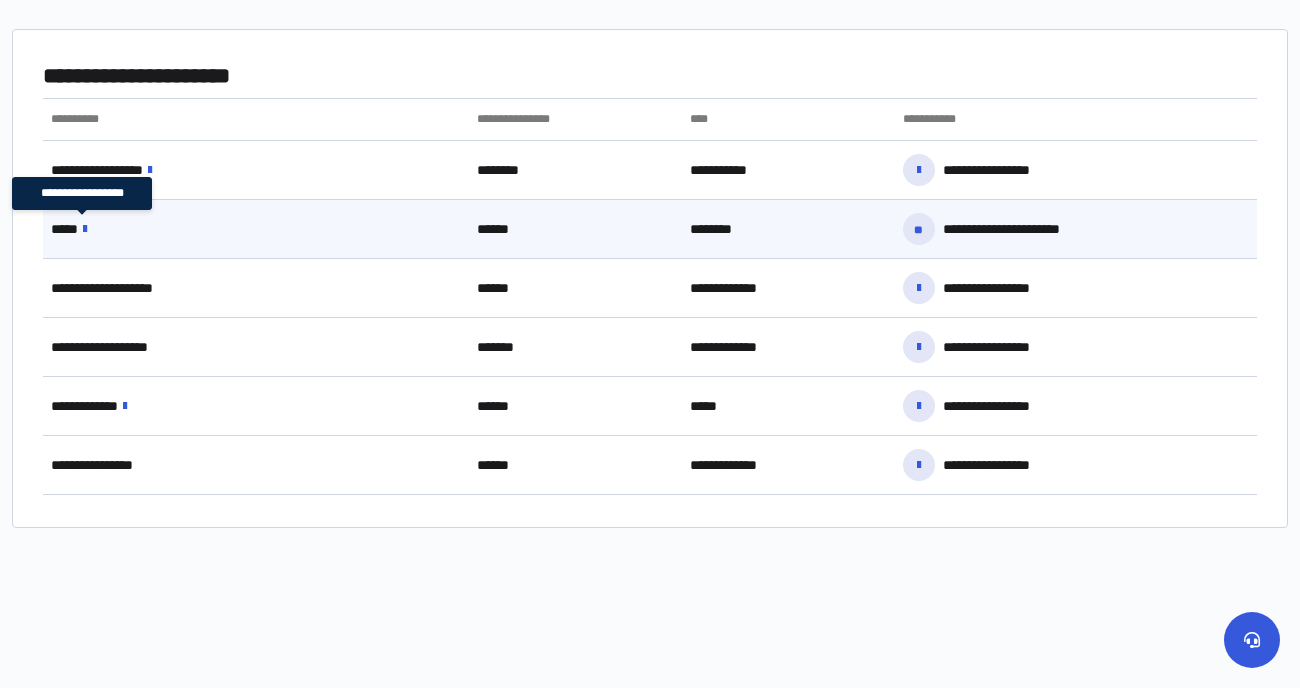 click on "*****" at bounding box center [82, 229] 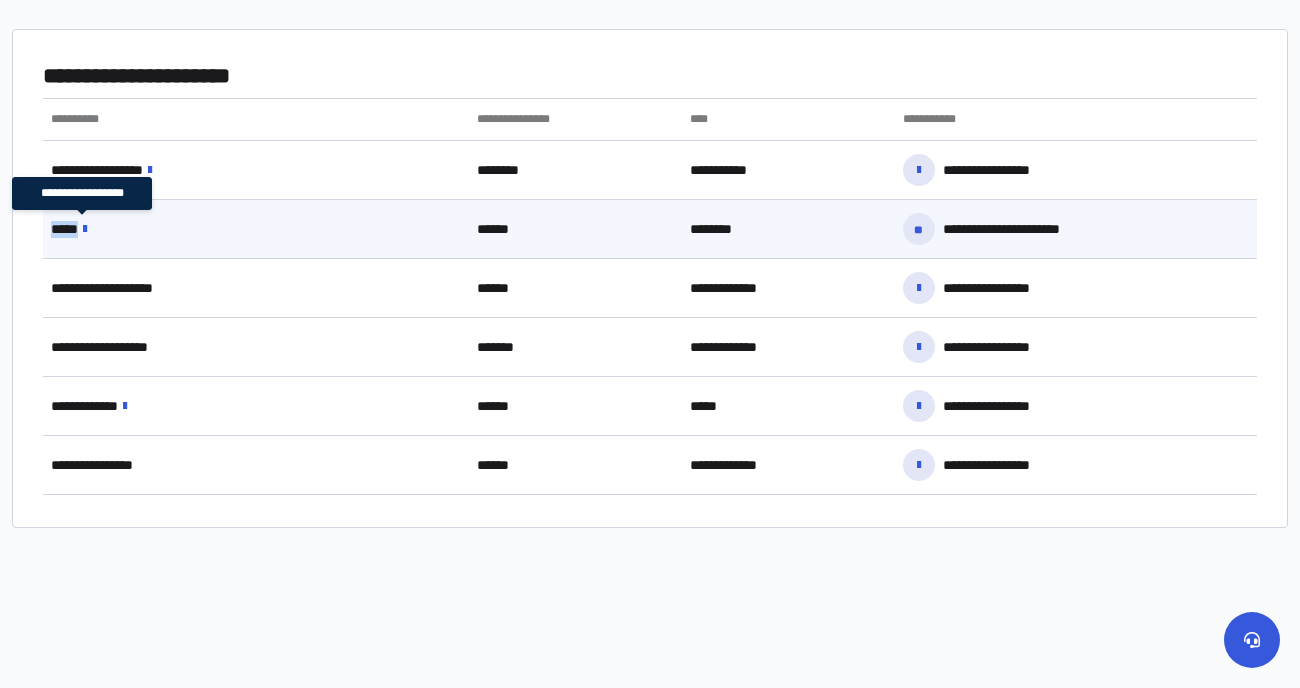 click on "*****" at bounding box center (82, 229) 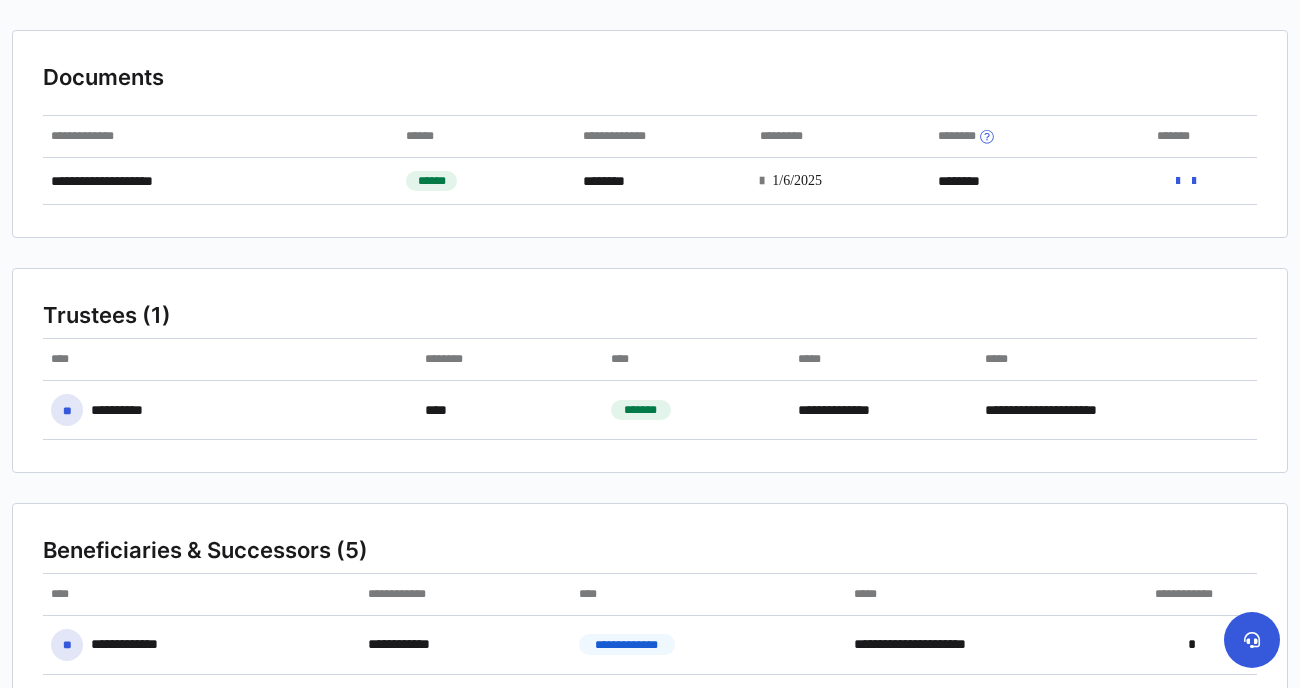 scroll, scrollTop: 0, scrollLeft: 0, axis: both 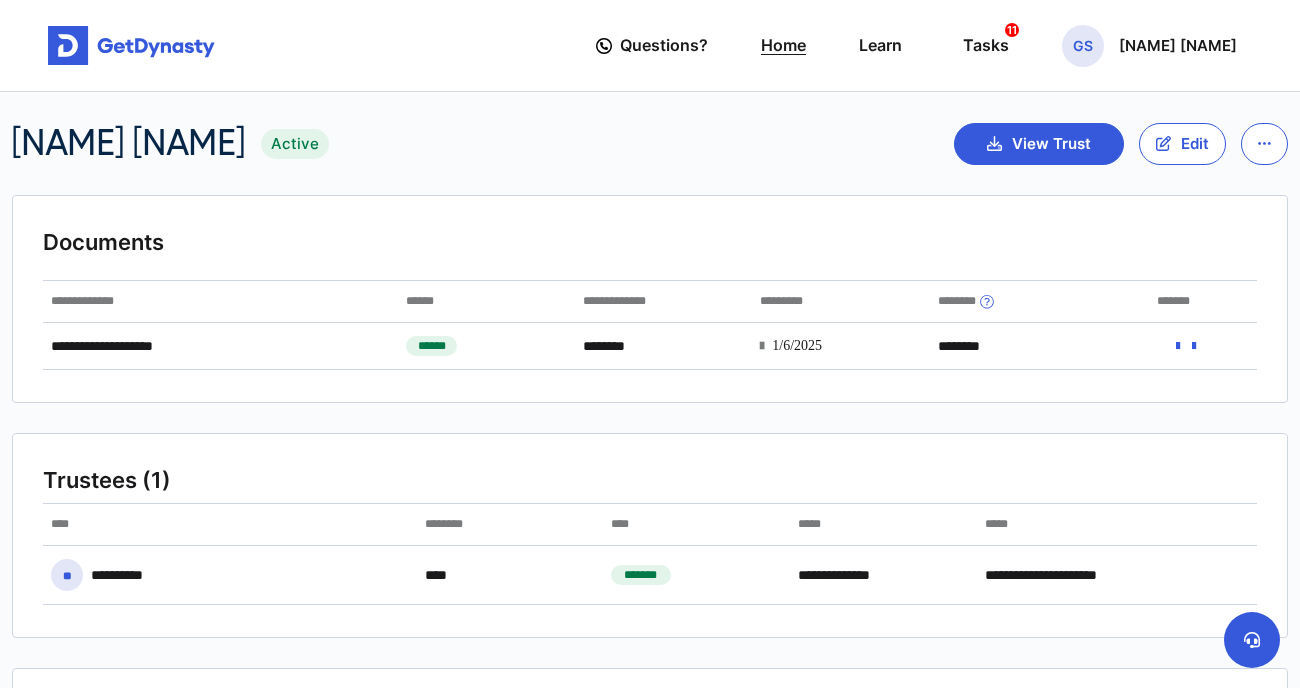 click on "Home" at bounding box center [783, 45] 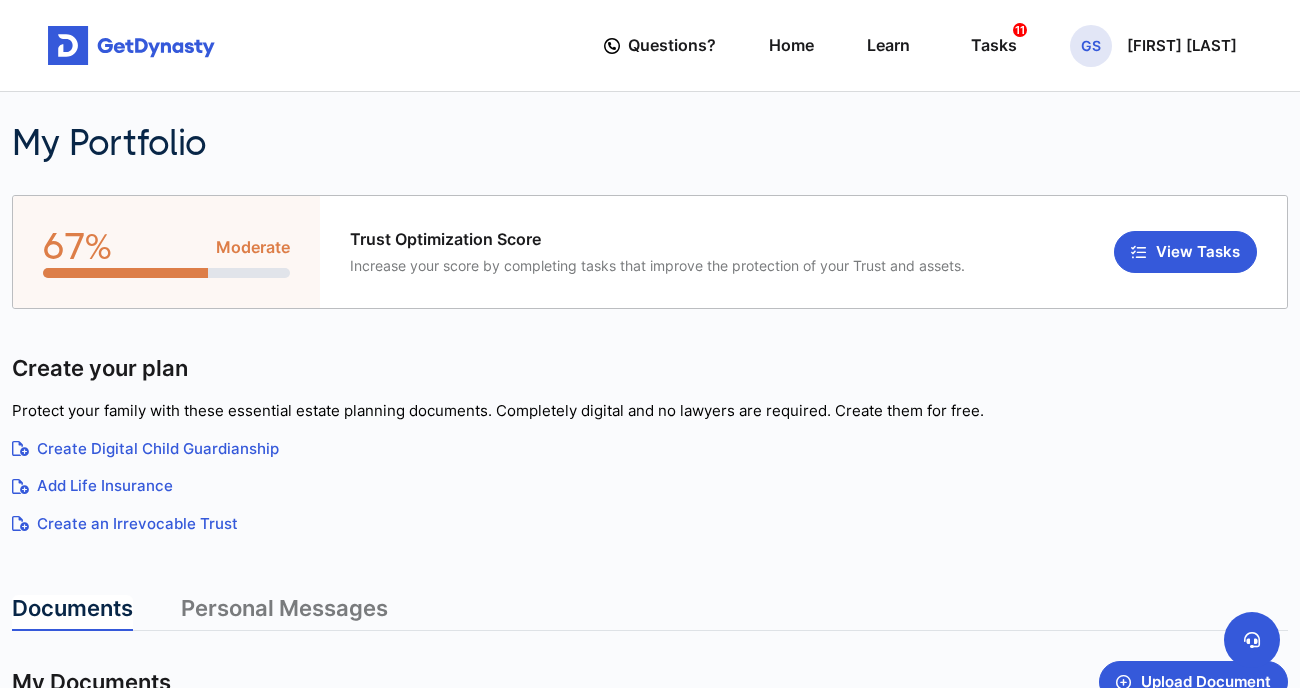 scroll, scrollTop: 0, scrollLeft: 0, axis: both 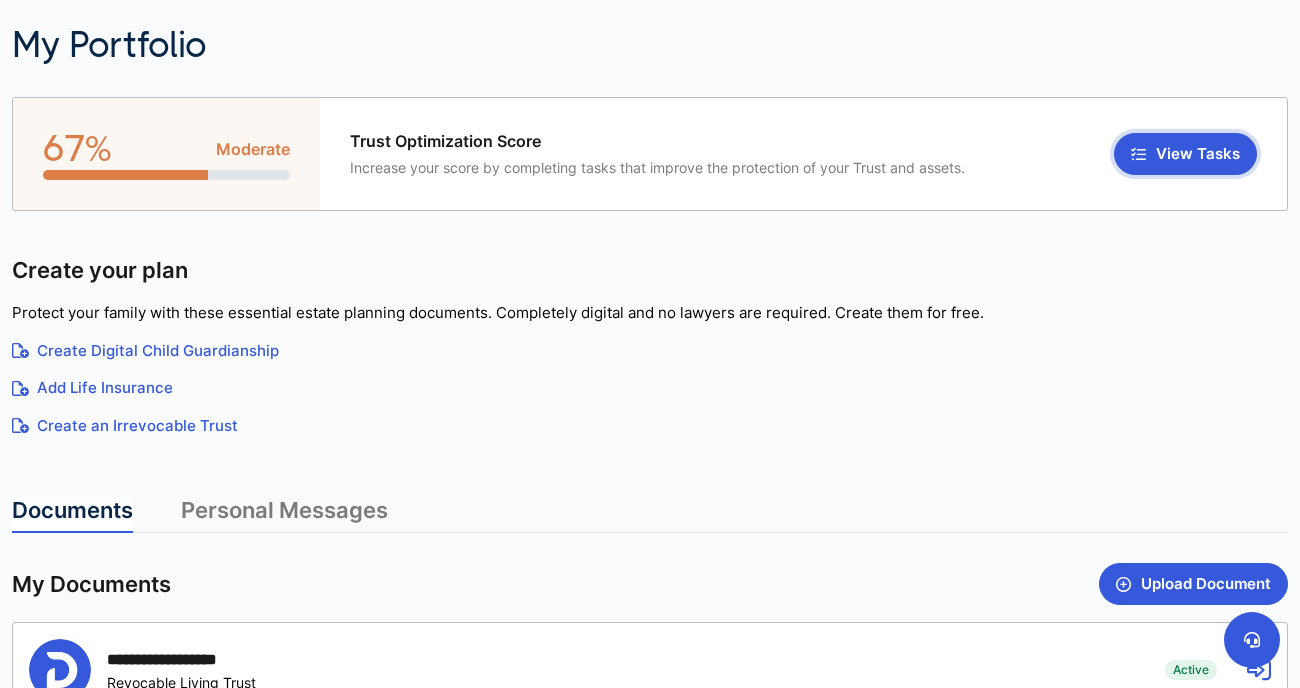 click on "View Tasks" at bounding box center (1185, 154) 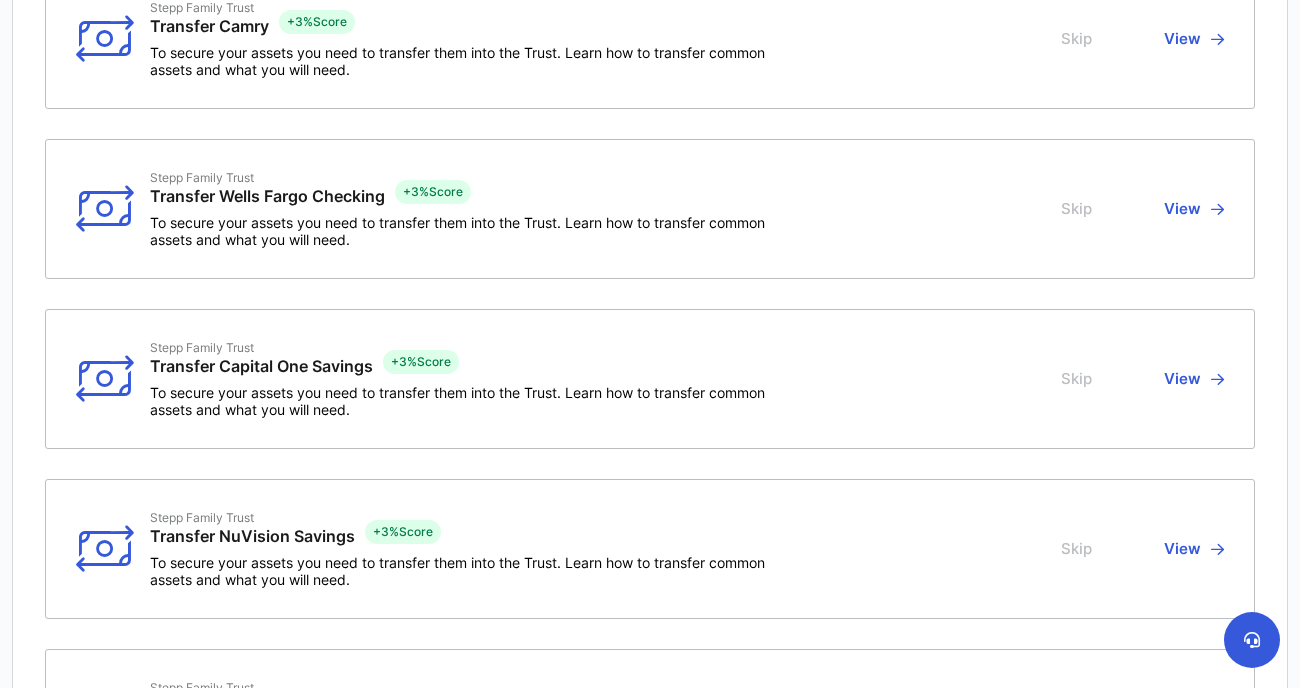 scroll, scrollTop: 1076, scrollLeft: 0, axis: vertical 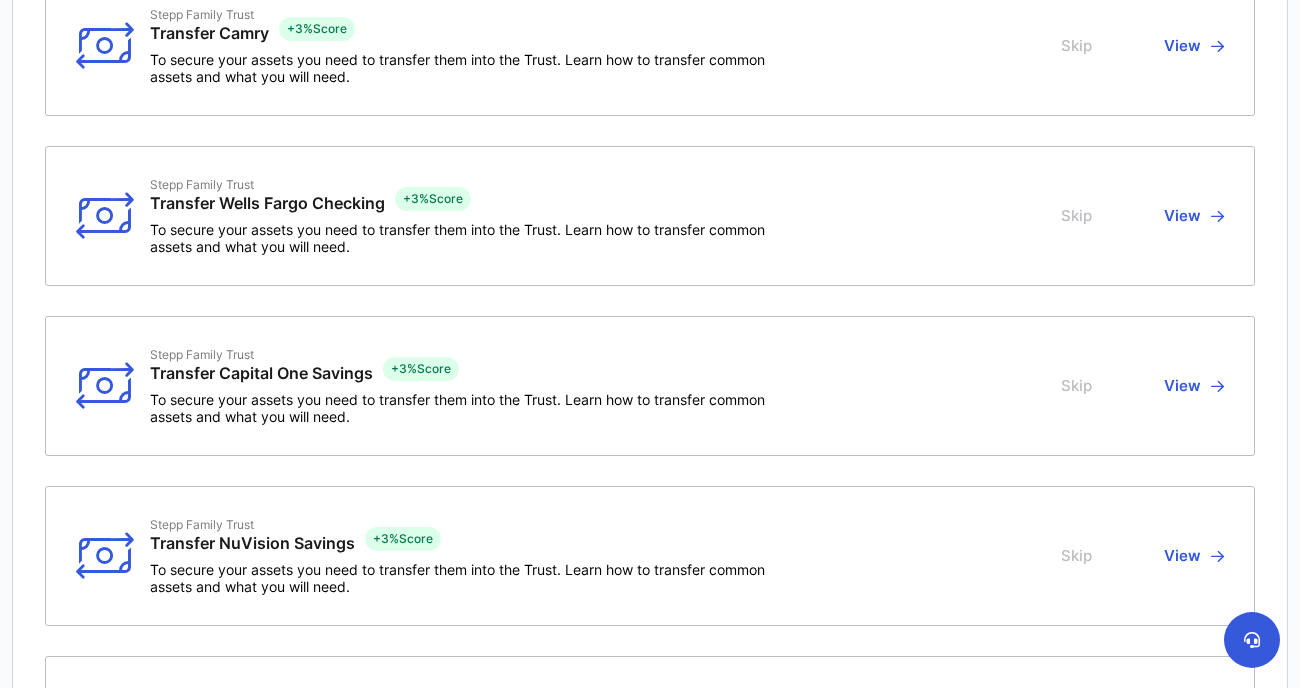 click on "View" at bounding box center [1191, 216] 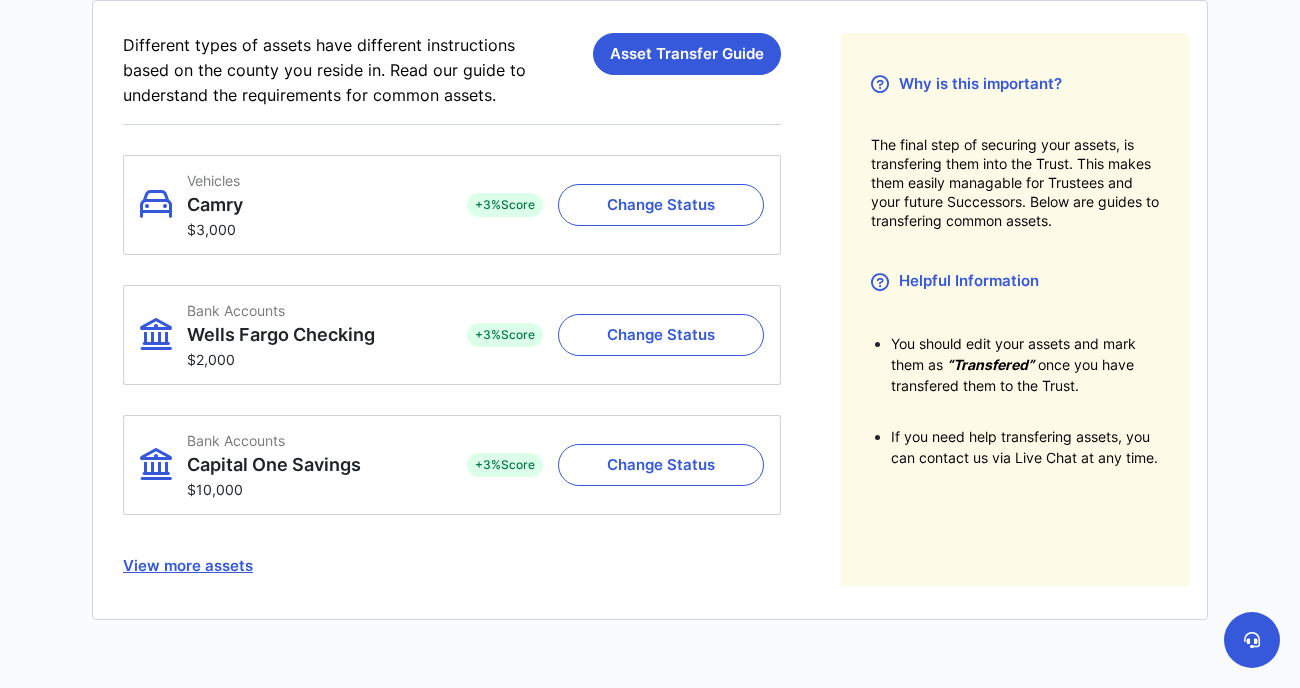 scroll, scrollTop: 231, scrollLeft: 0, axis: vertical 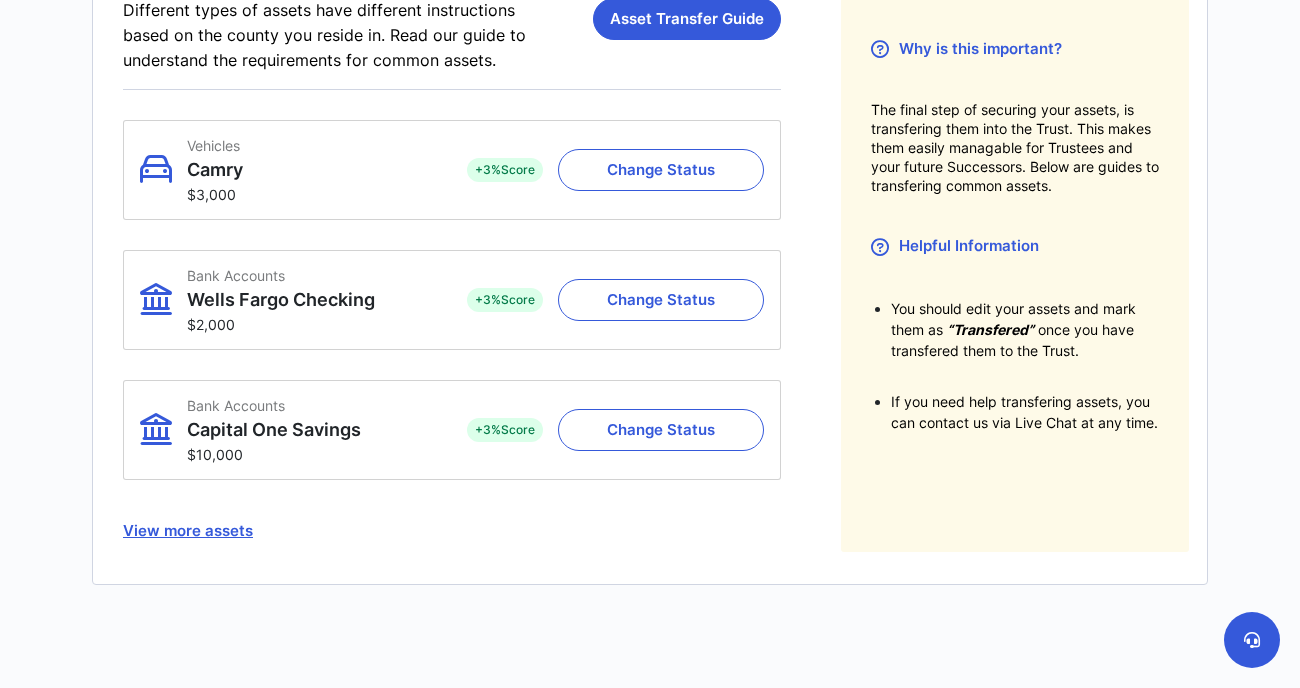 click at bounding box center (880, 247) 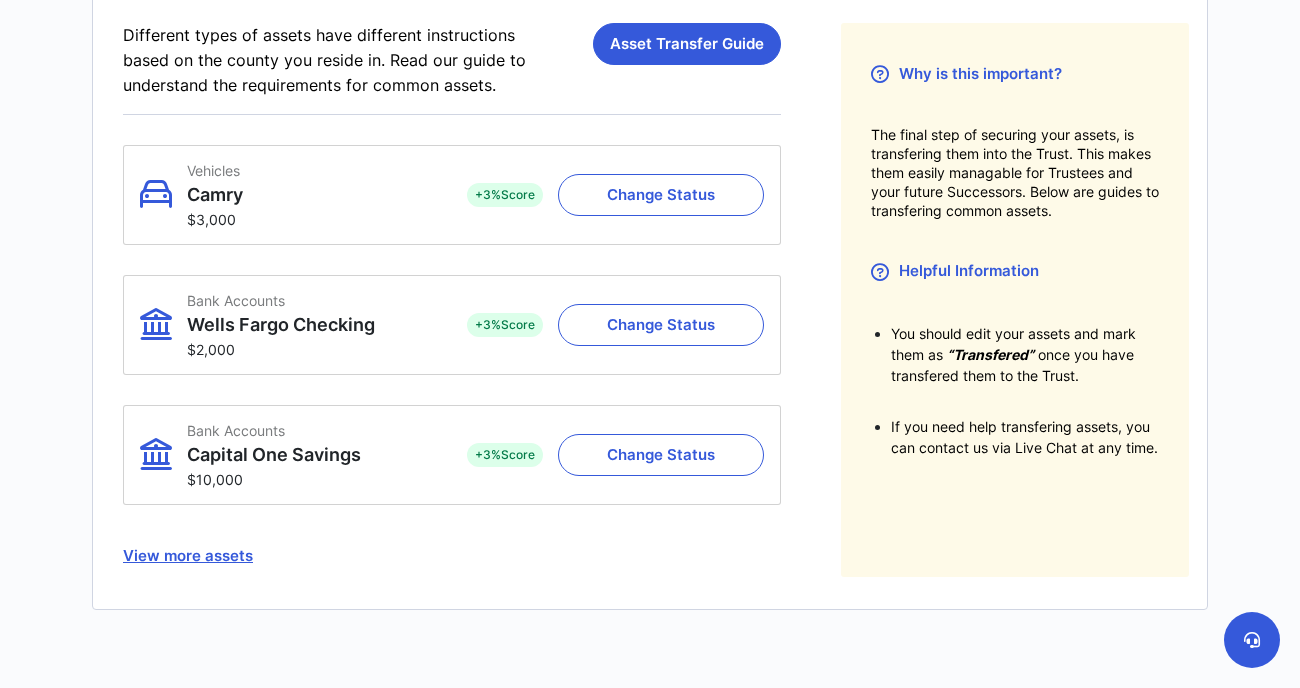 scroll, scrollTop: 204, scrollLeft: 0, axis: vertical 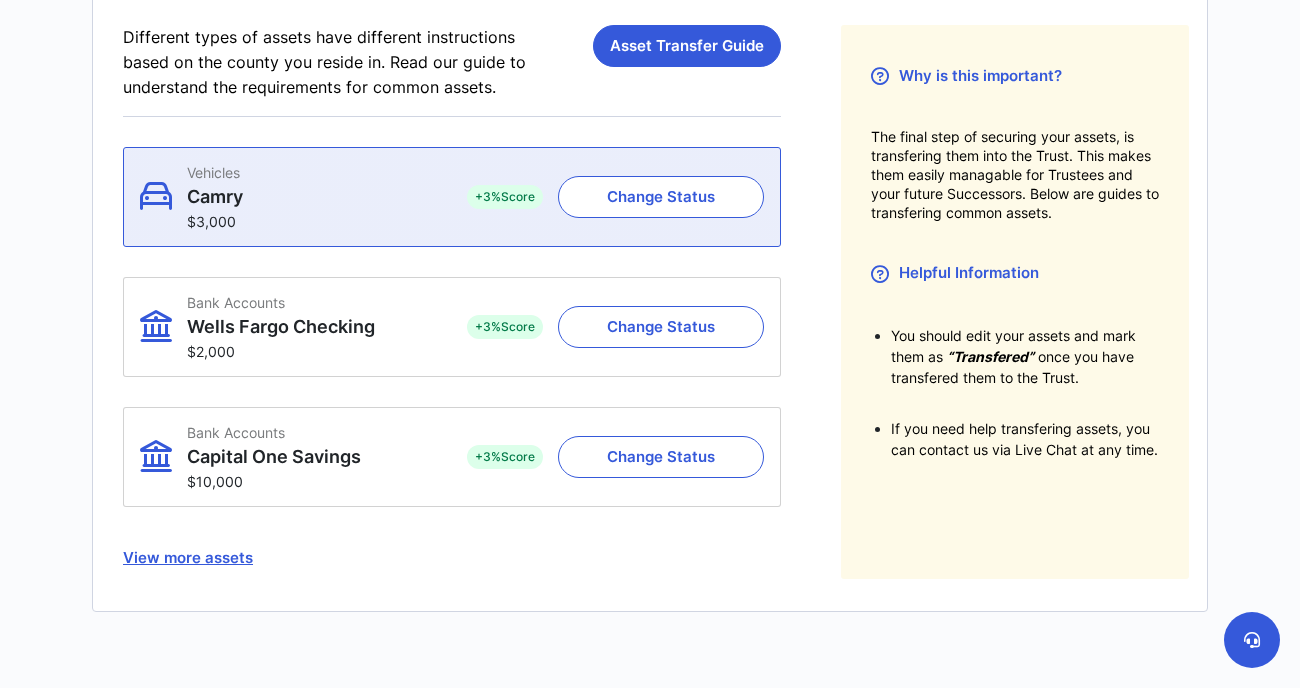 click on "Camry" at bounding box center [215, 197] 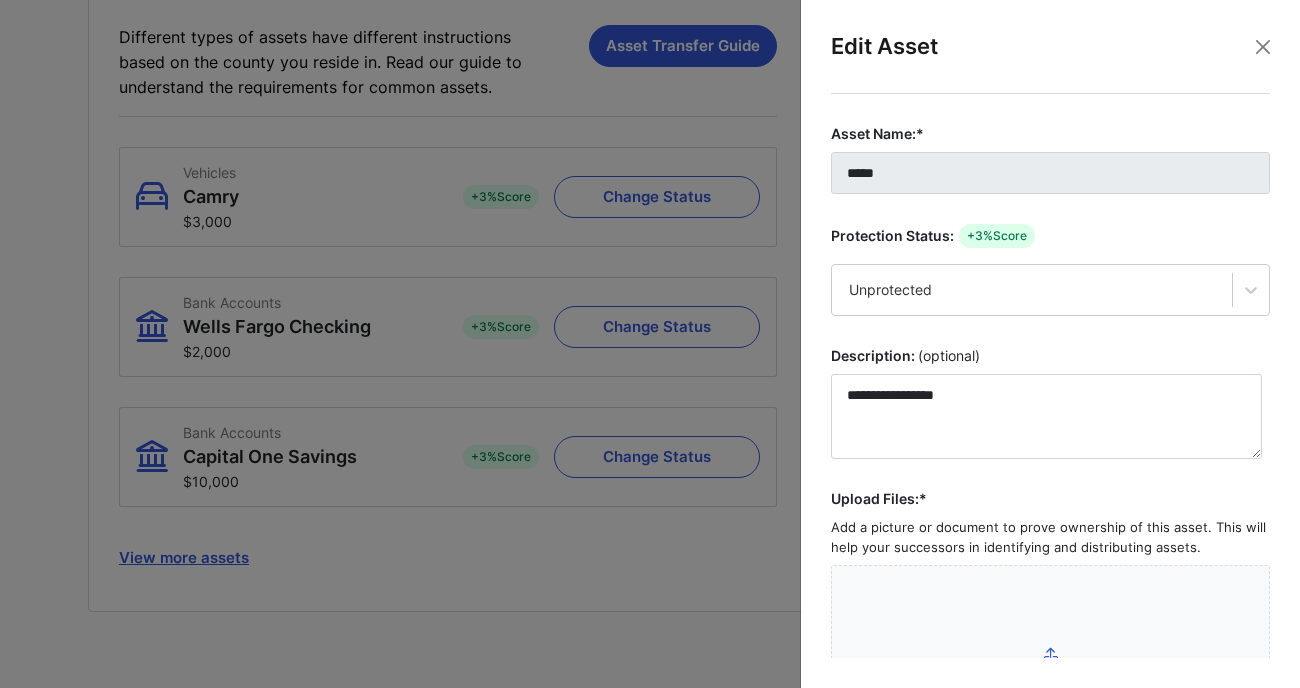 click at bounding box center (650, 344) 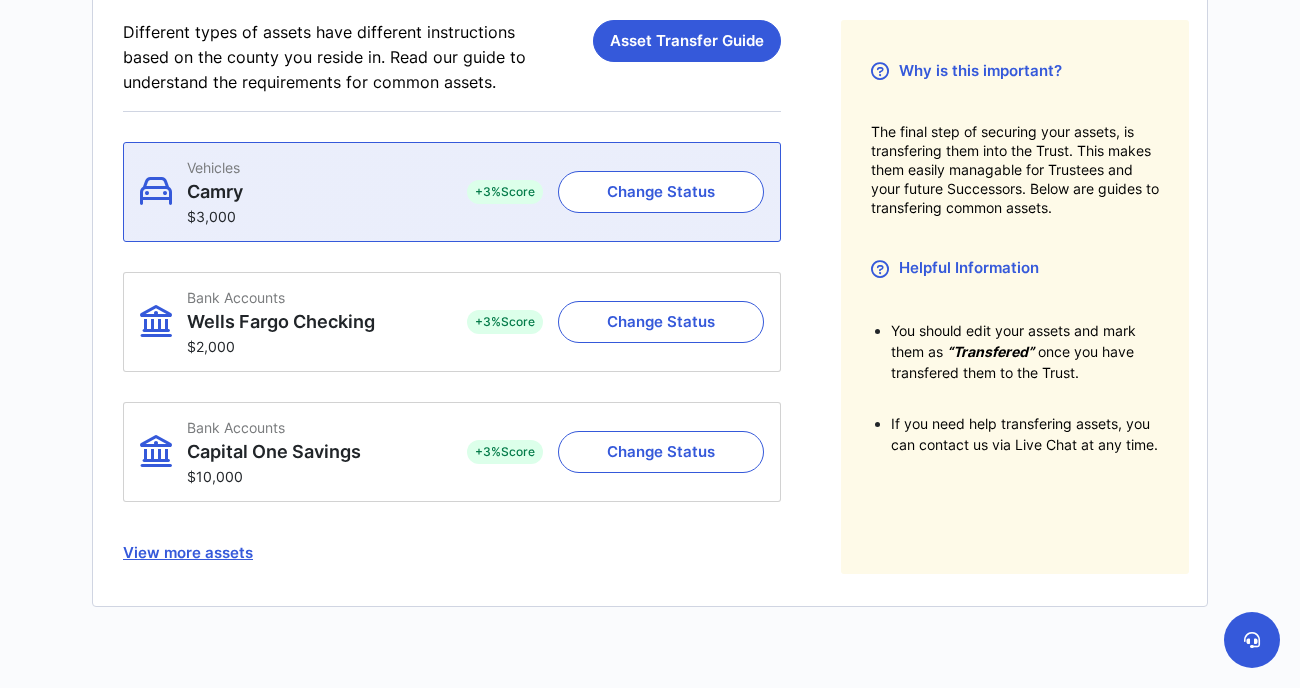 scroll, scrollTop: 257, scrollLeft: 0, axis: vertical 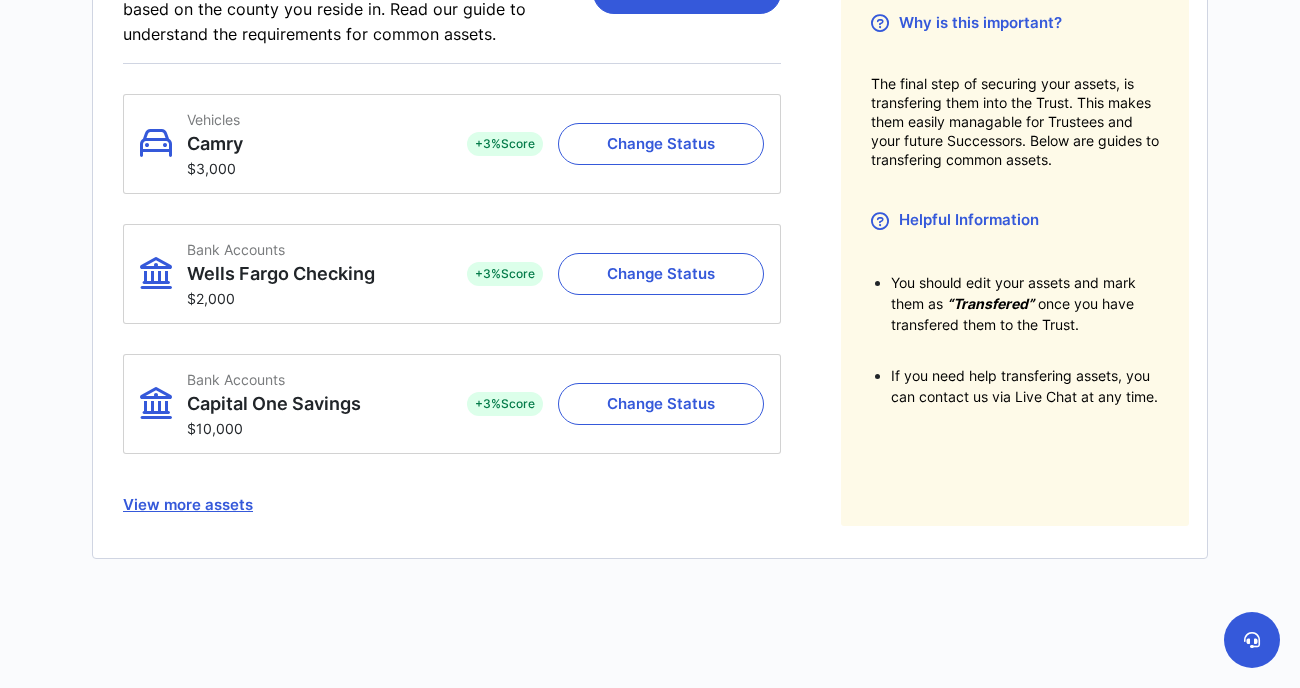 click on "View more assets" at bounding box center (452, 505) 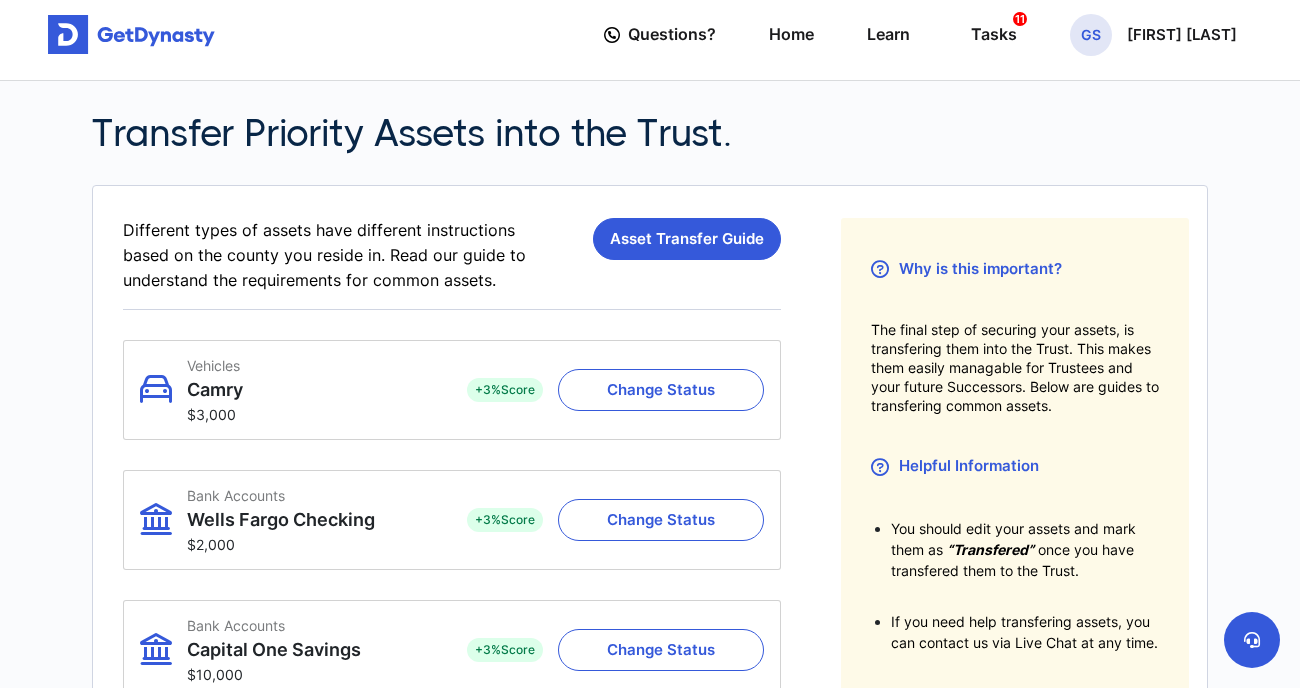 scroll, scrollTop: 0, scrollLeft: 0, axis: both 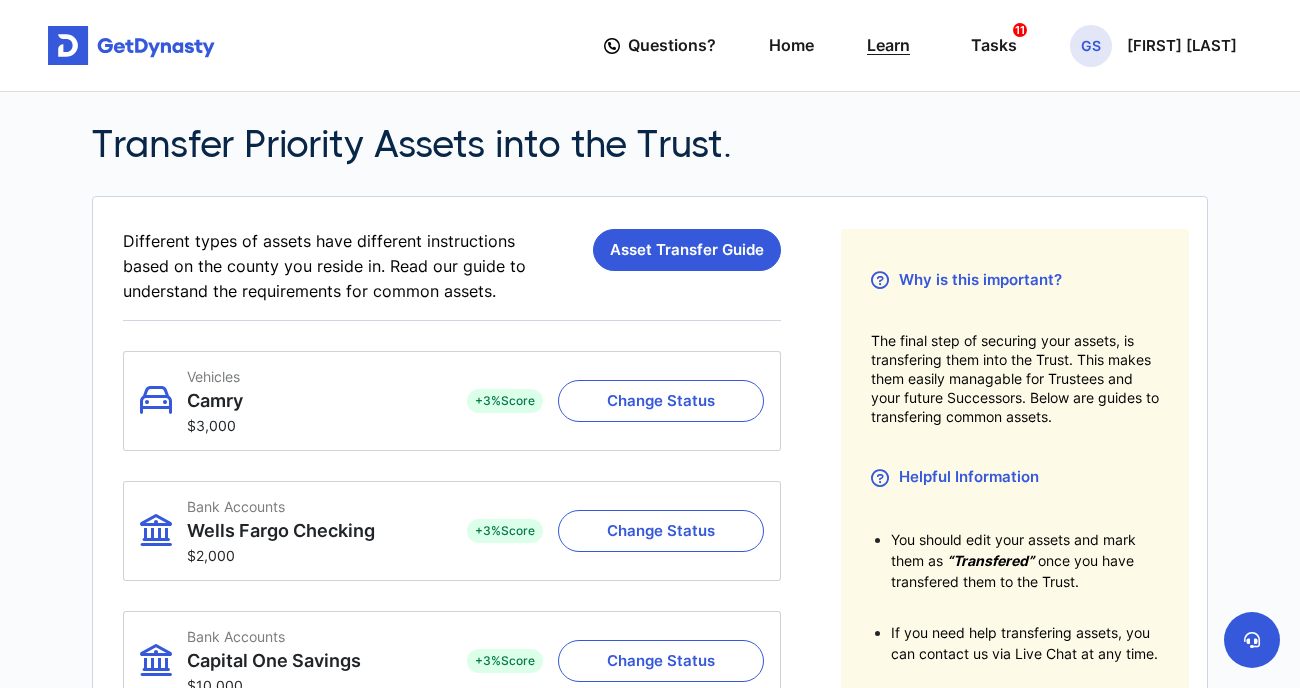 click on "Learn" at bounding box center (888, 45) 